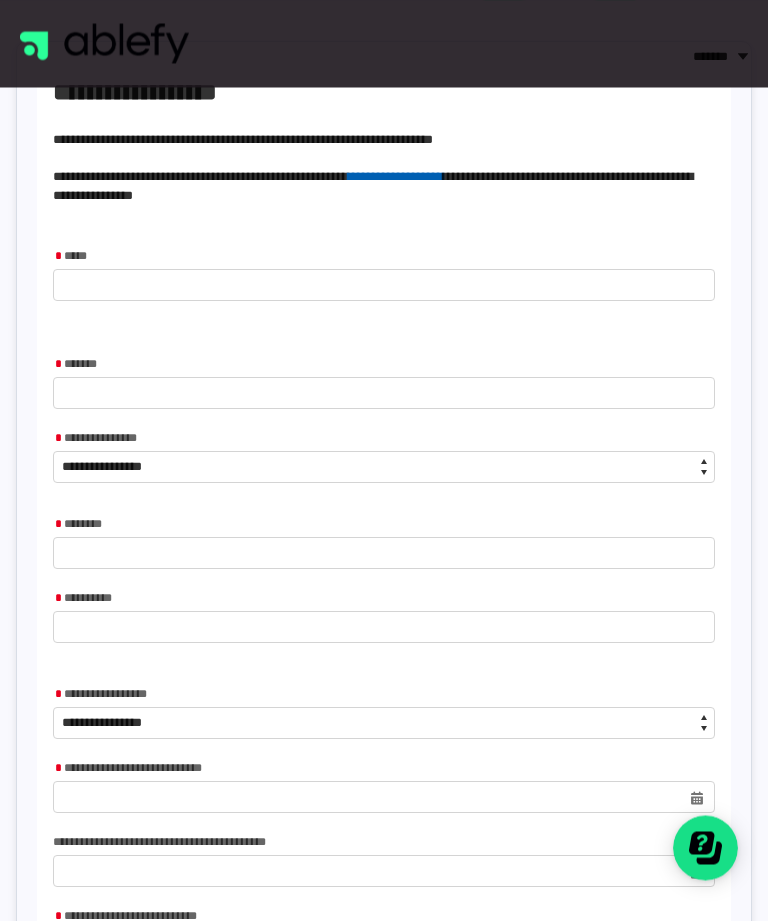 scroll, scrollTop: 0, scrollLeft: 0, axis: both 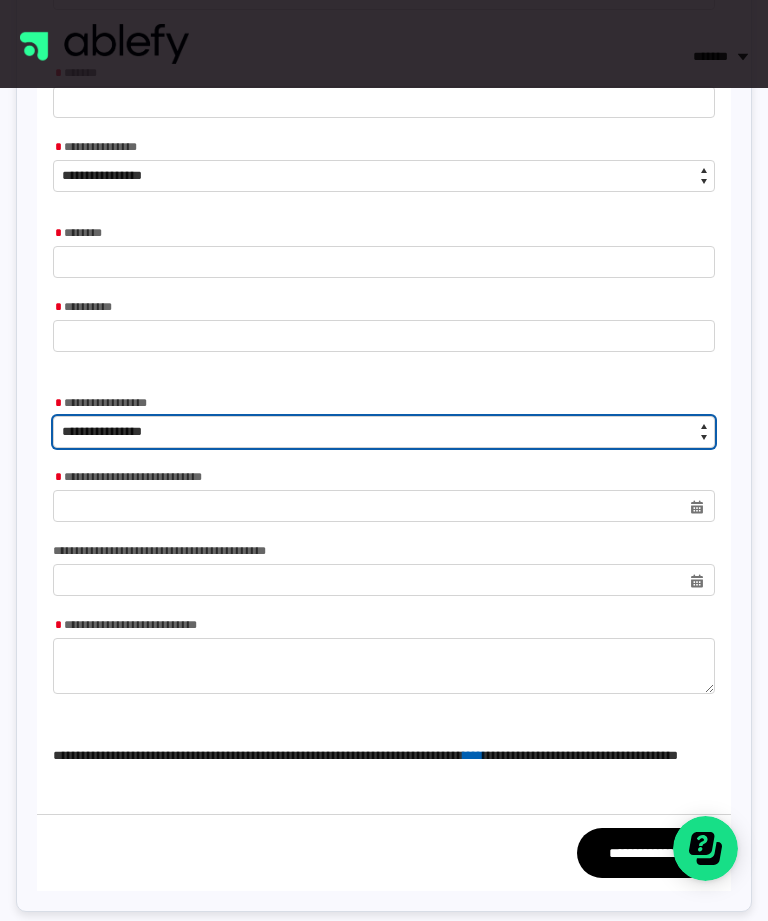 click on "**********" at bounding box center [384, 432] 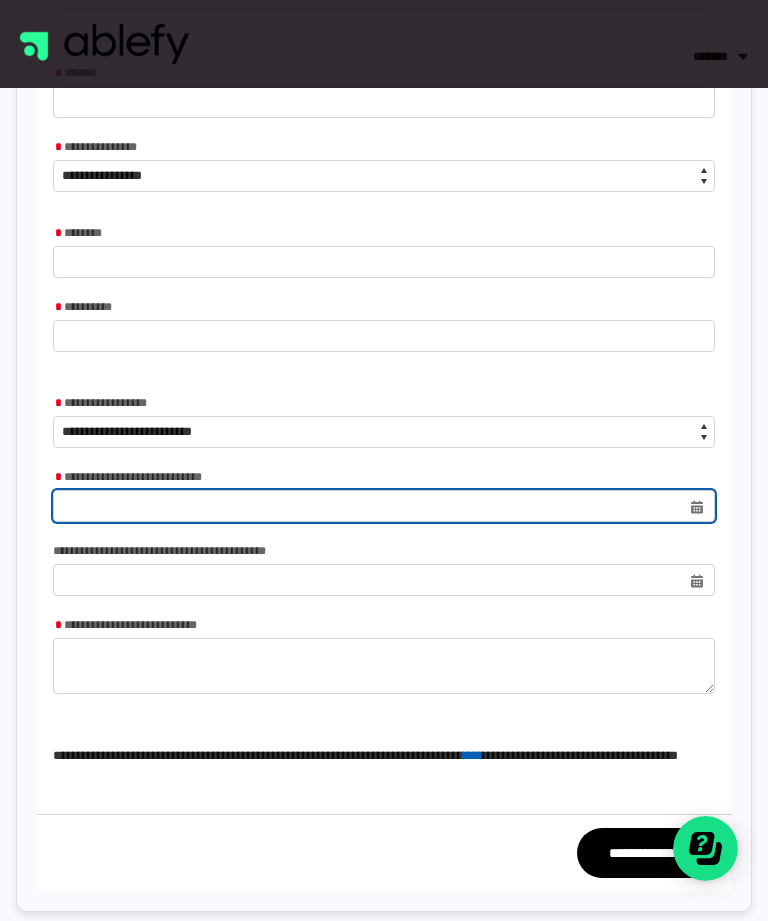 click at bounding box center [384, 506] 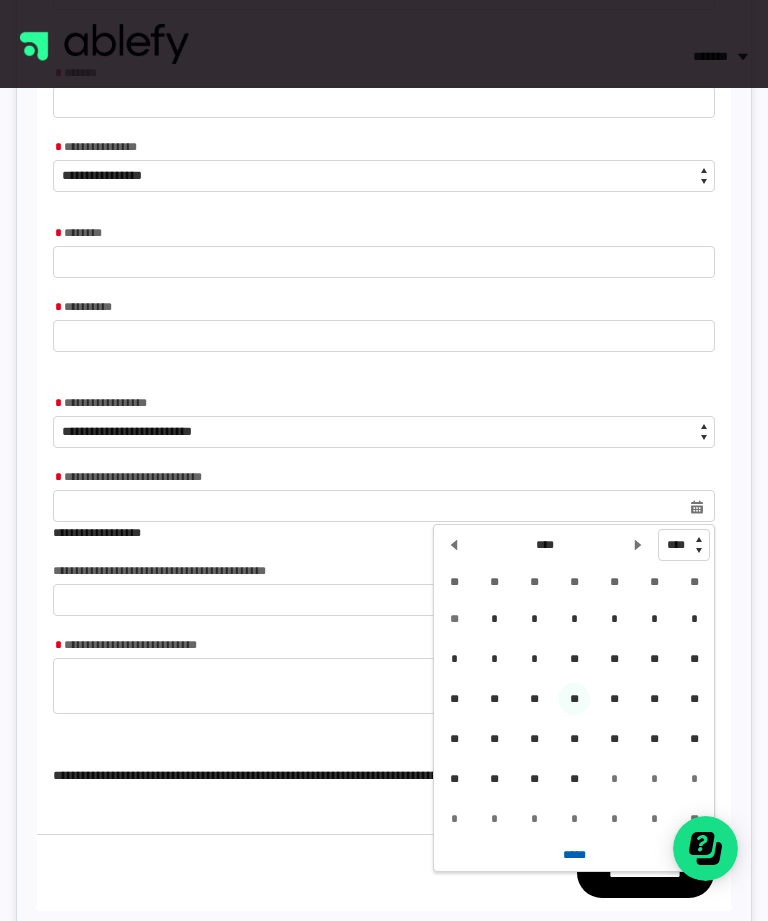 click on "**" 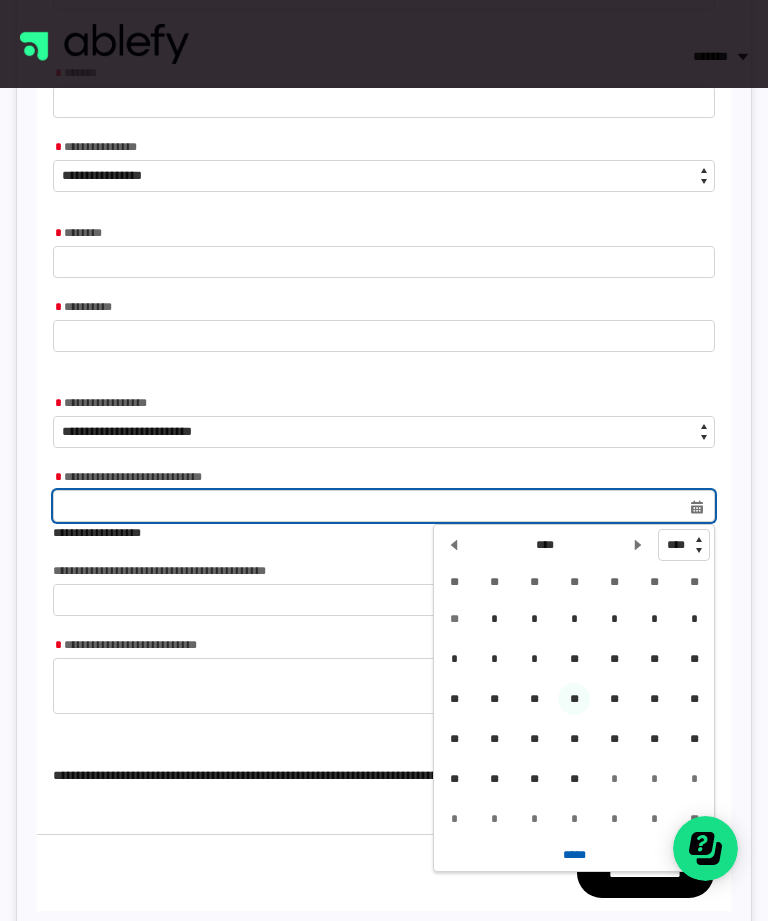 type on "**********" 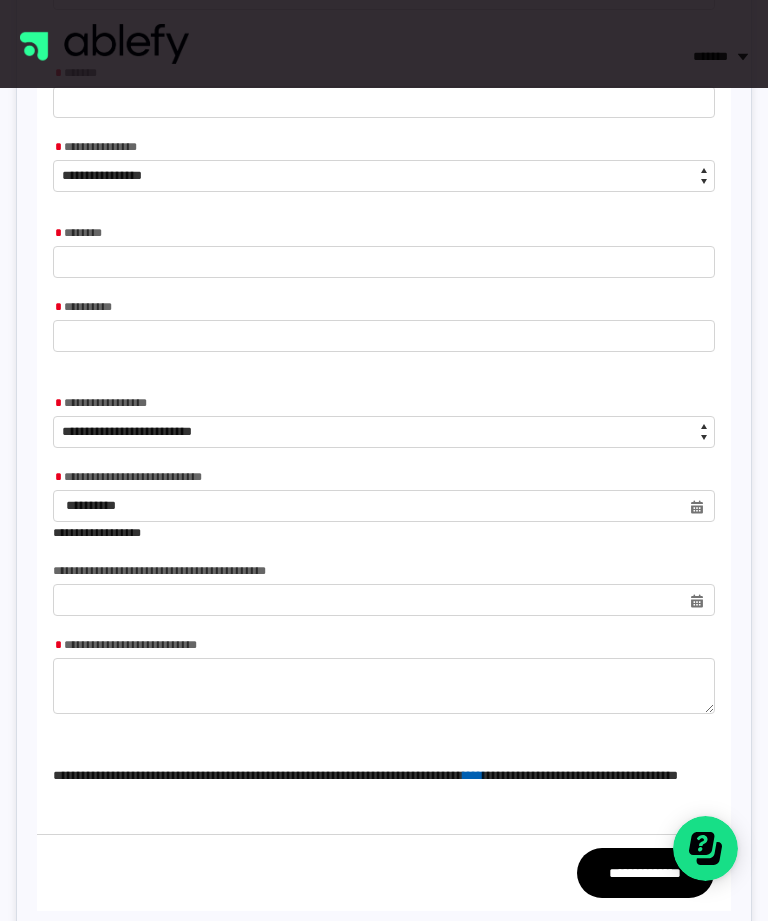 click on "**********" 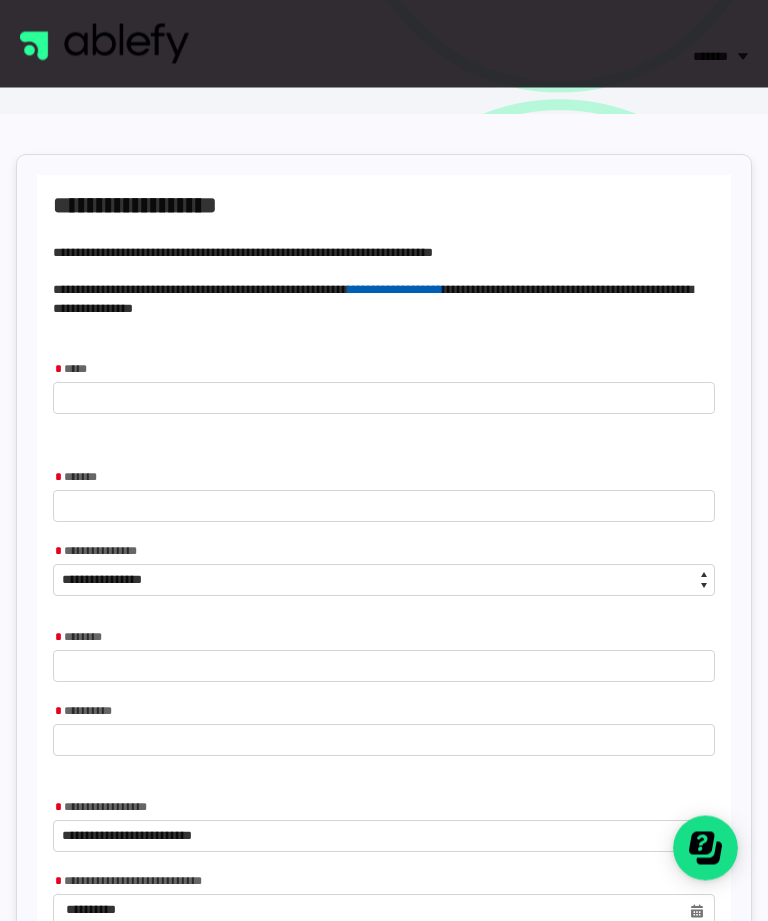 scroll, scrollTop: 352, scrollLeft: 0, axis: vertical 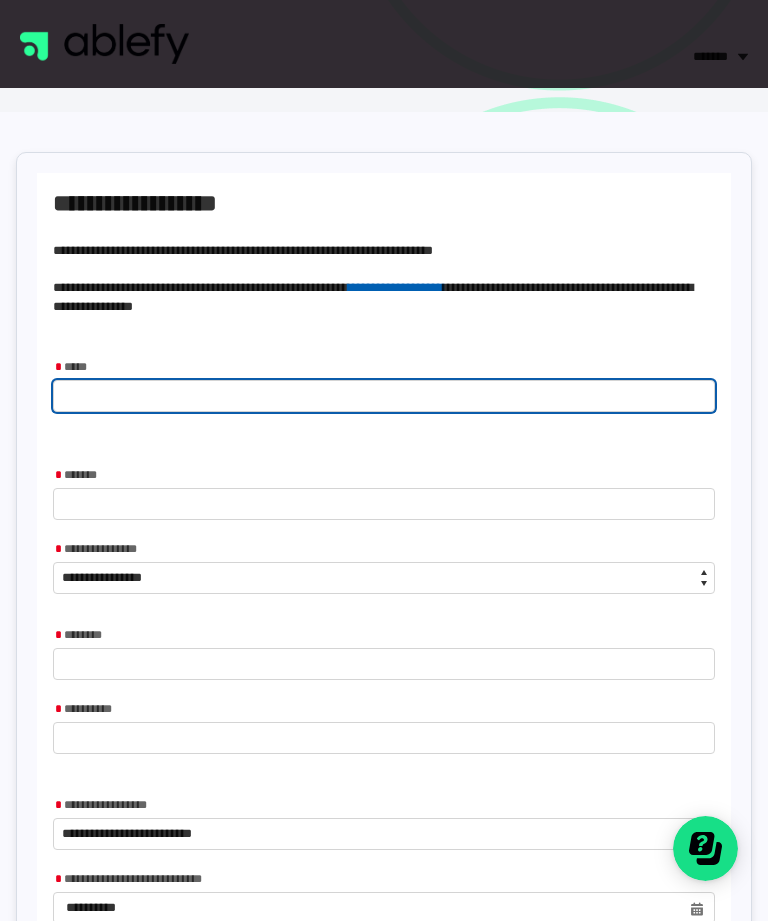 click at bounding box center (384, 396) 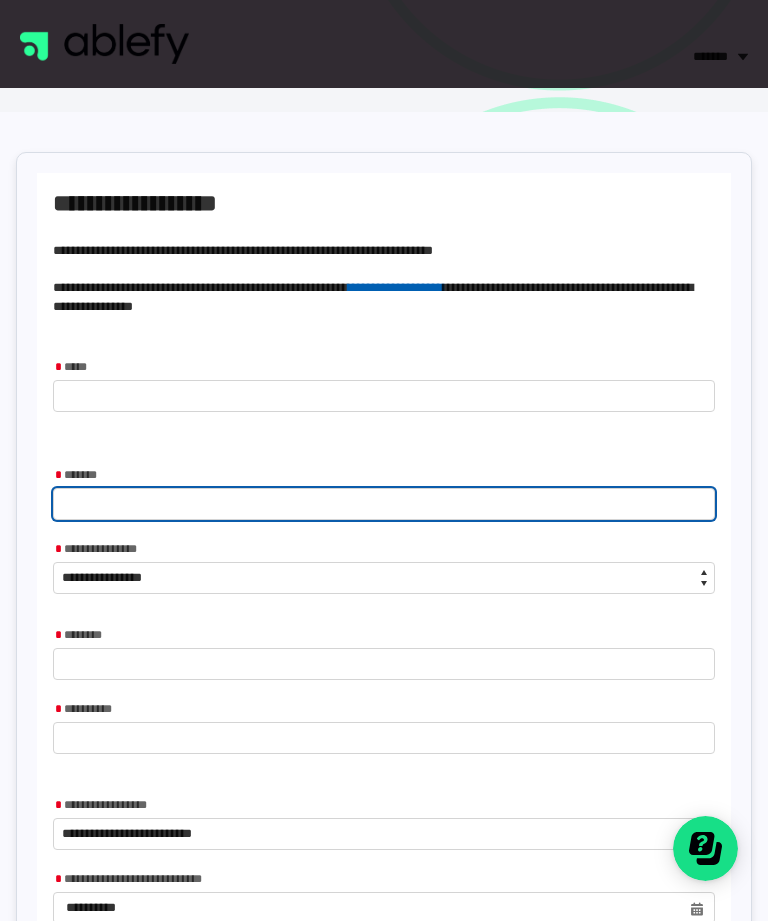 type on "******" 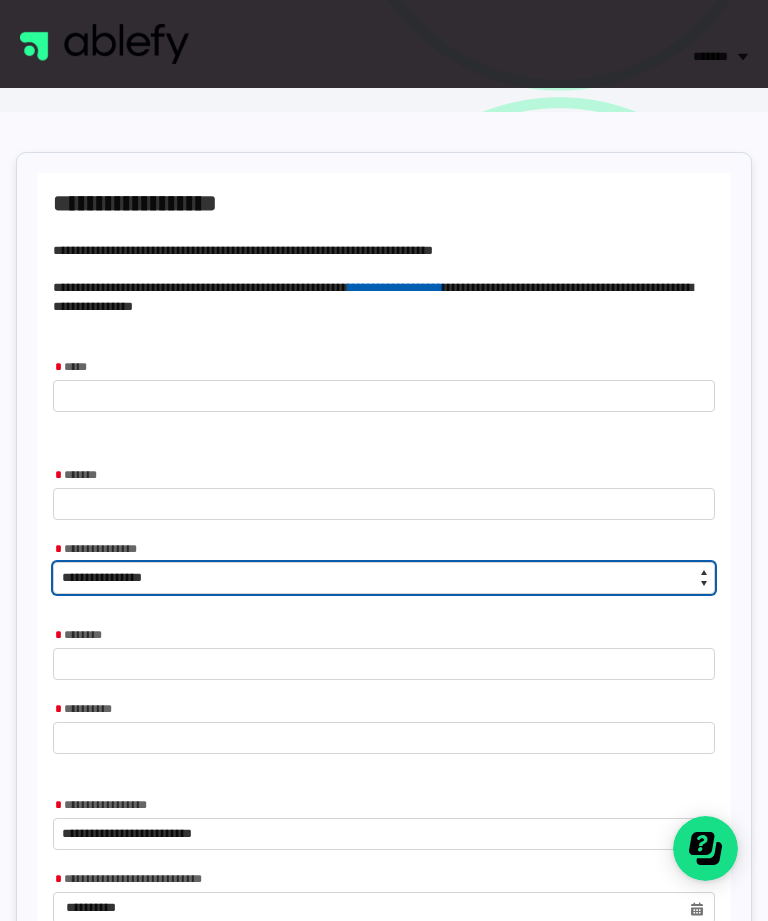 click on "**********" at bounding box center (384, 578) 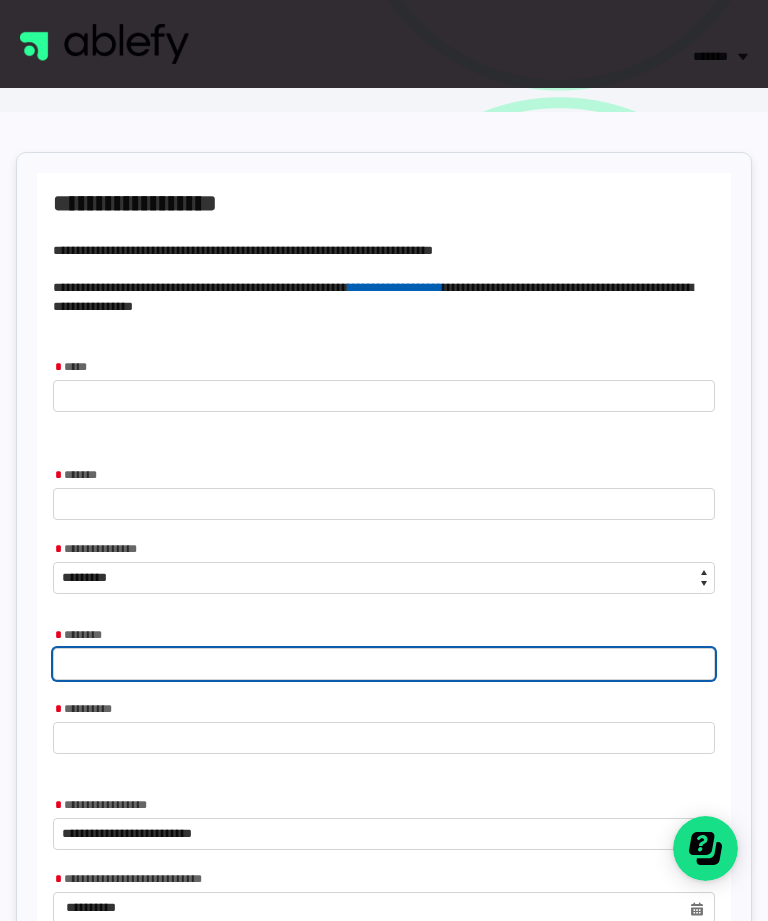 click at bounding box center (384, 664) 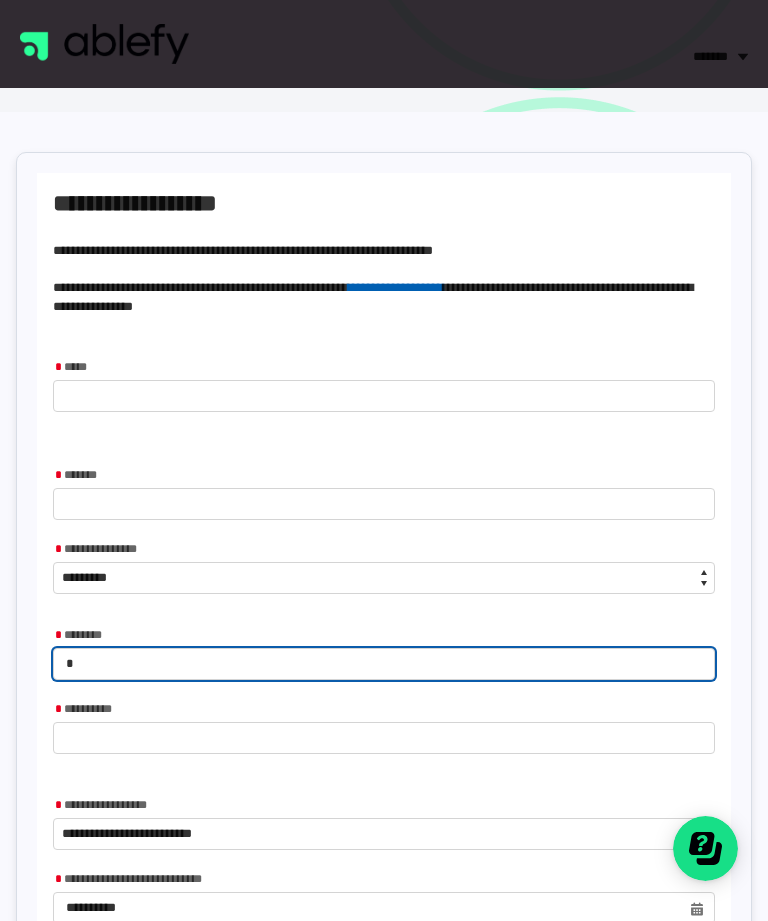 type on "**" 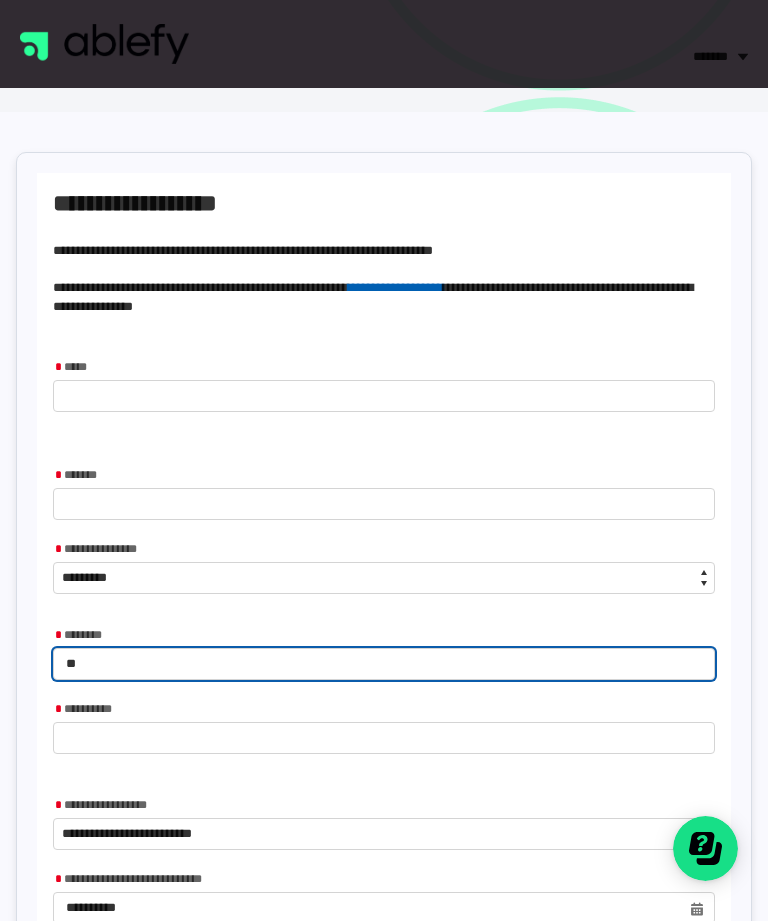 type on "***" 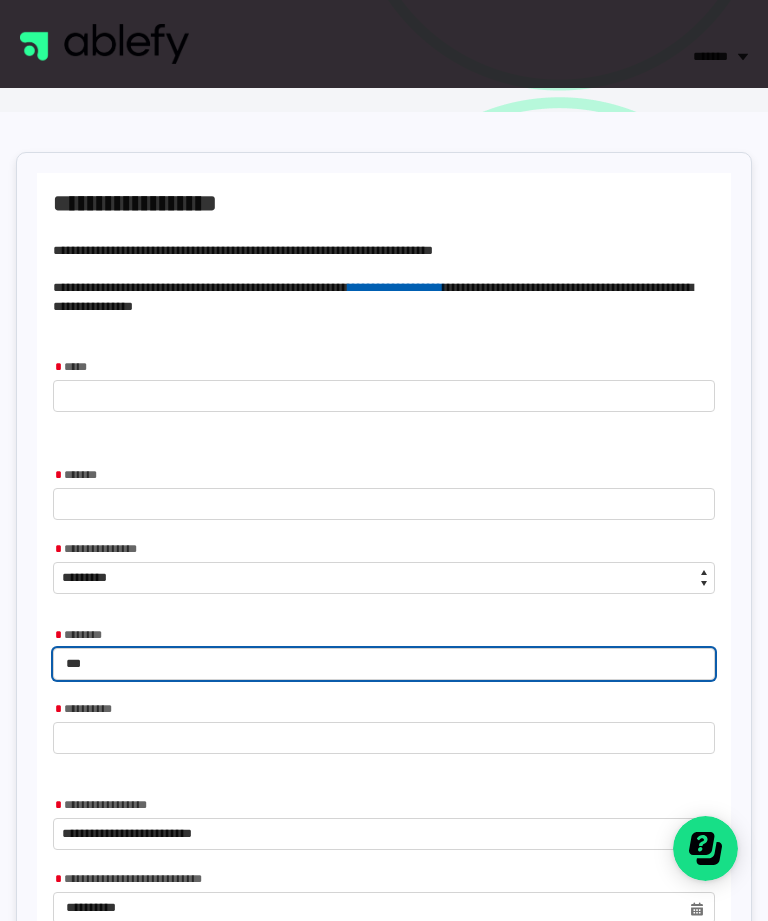 type on "****" 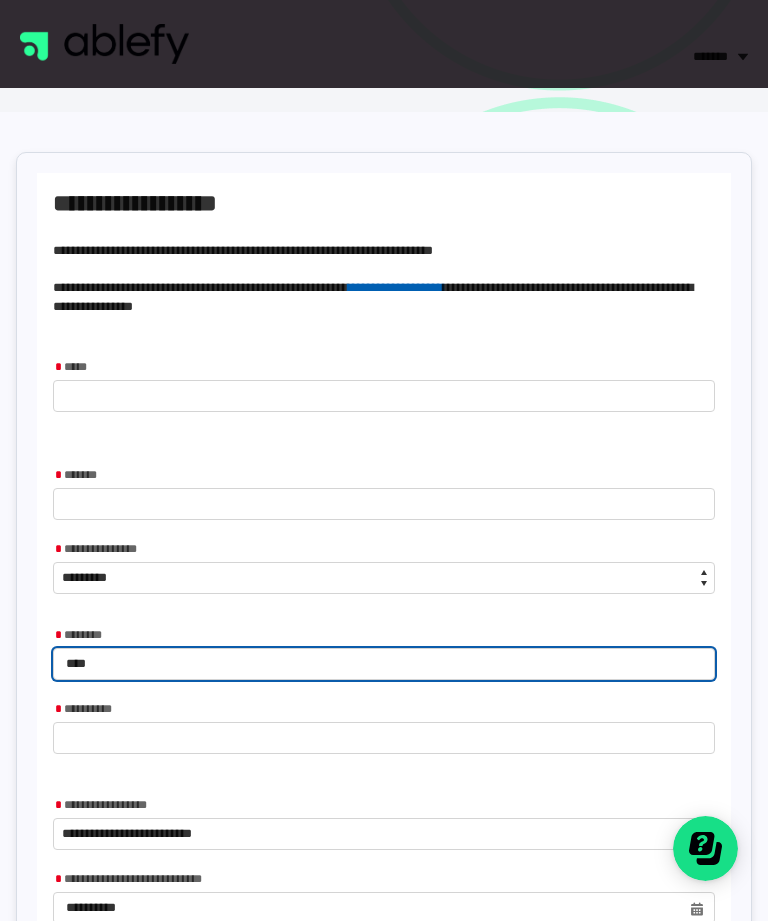 type on "*****" 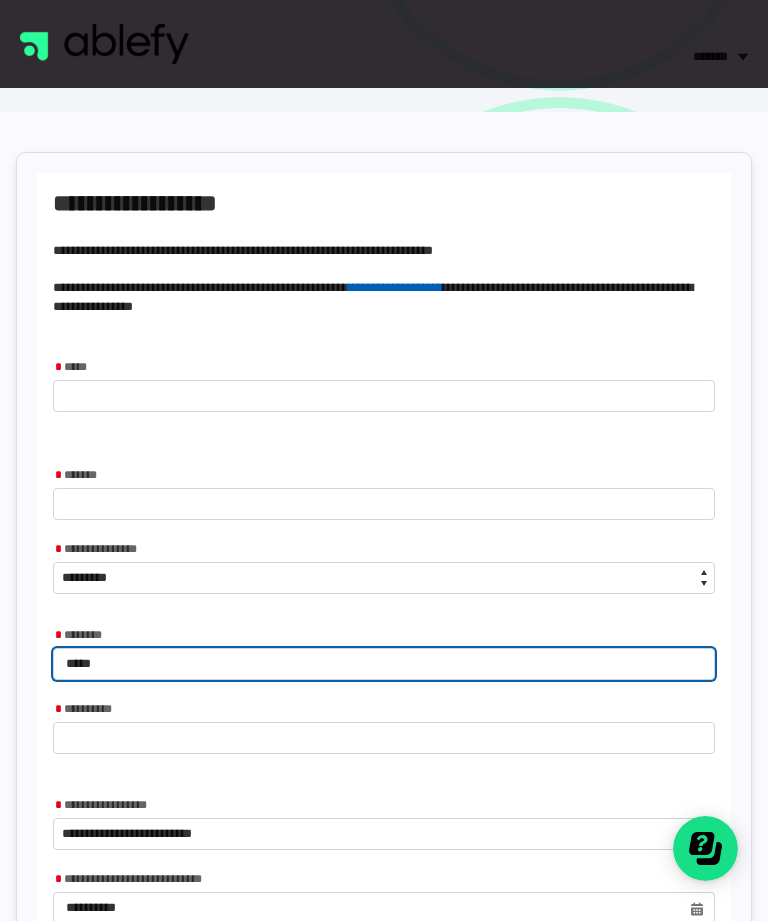 type on "******" 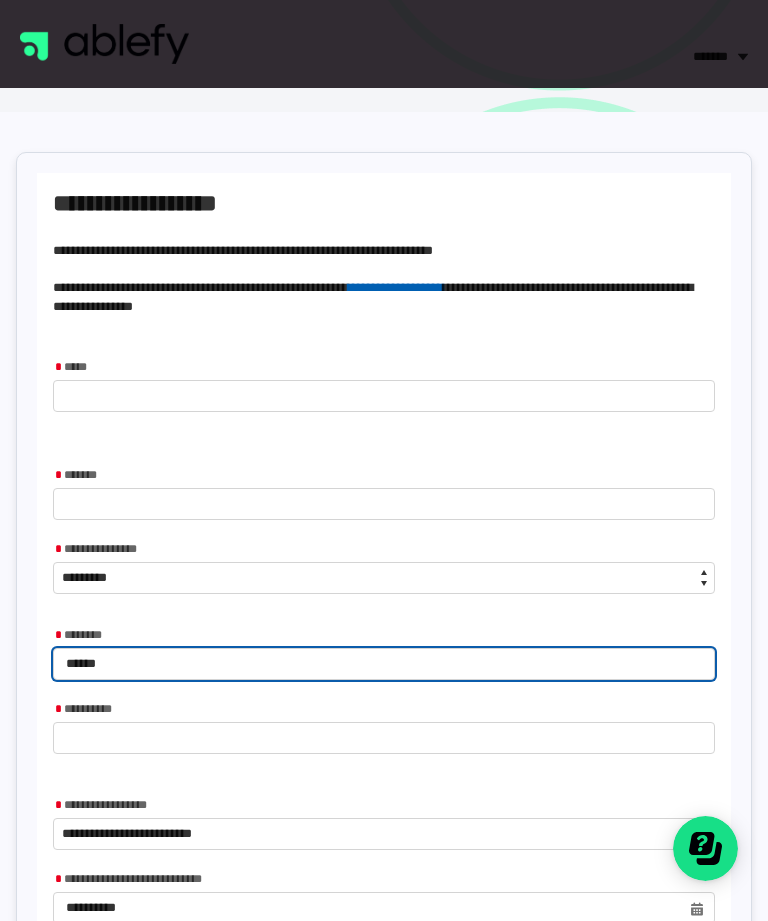 type on "*******" 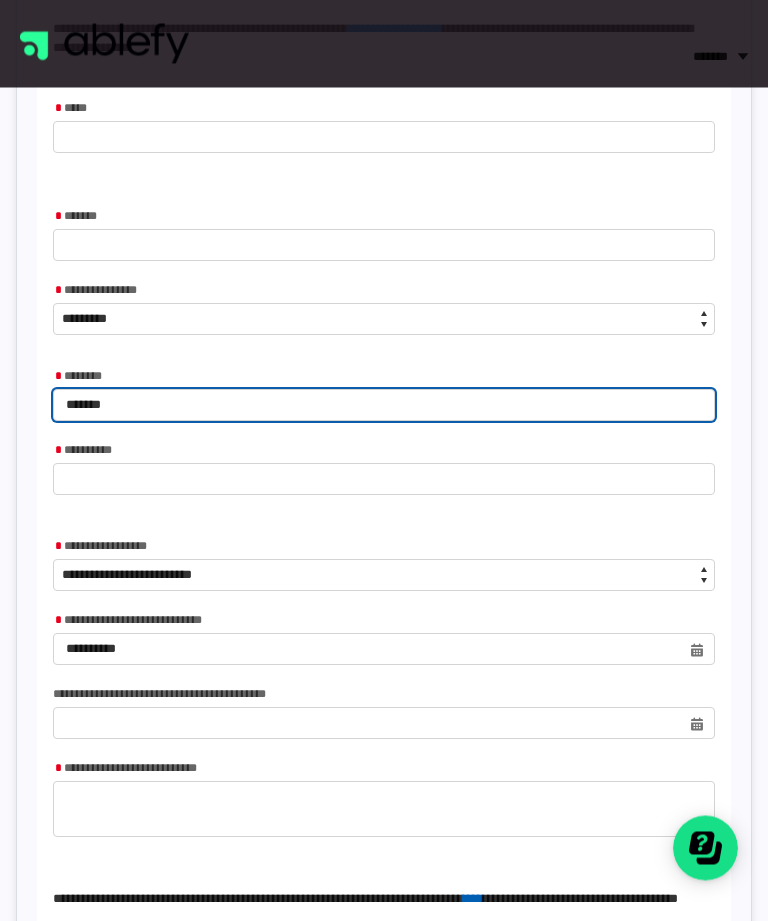 scroll, scrollTop: 611, scrollLeft: 0, axis: vertical 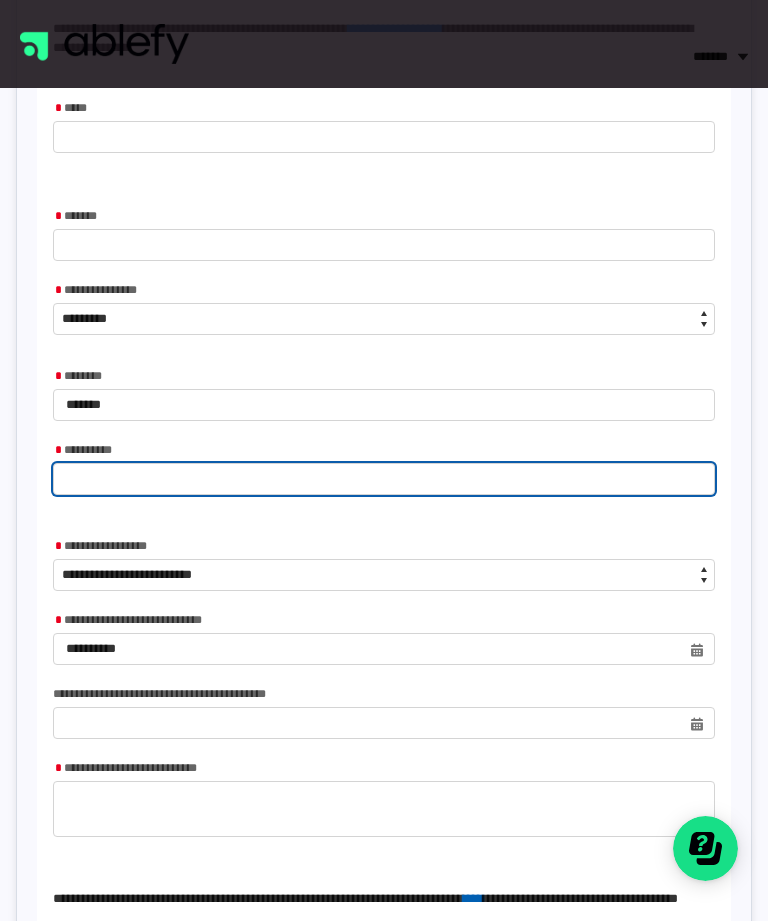 click at bounding box center [384, 479] 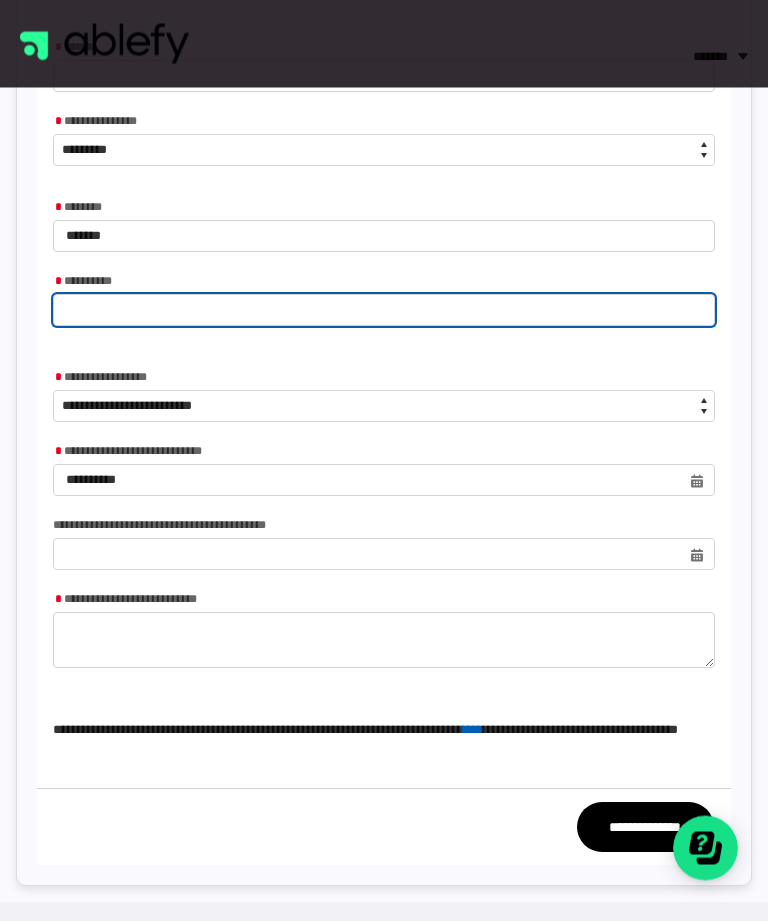 scroll, scrollTop: 780, scrollLeft: 0, axis: vertical 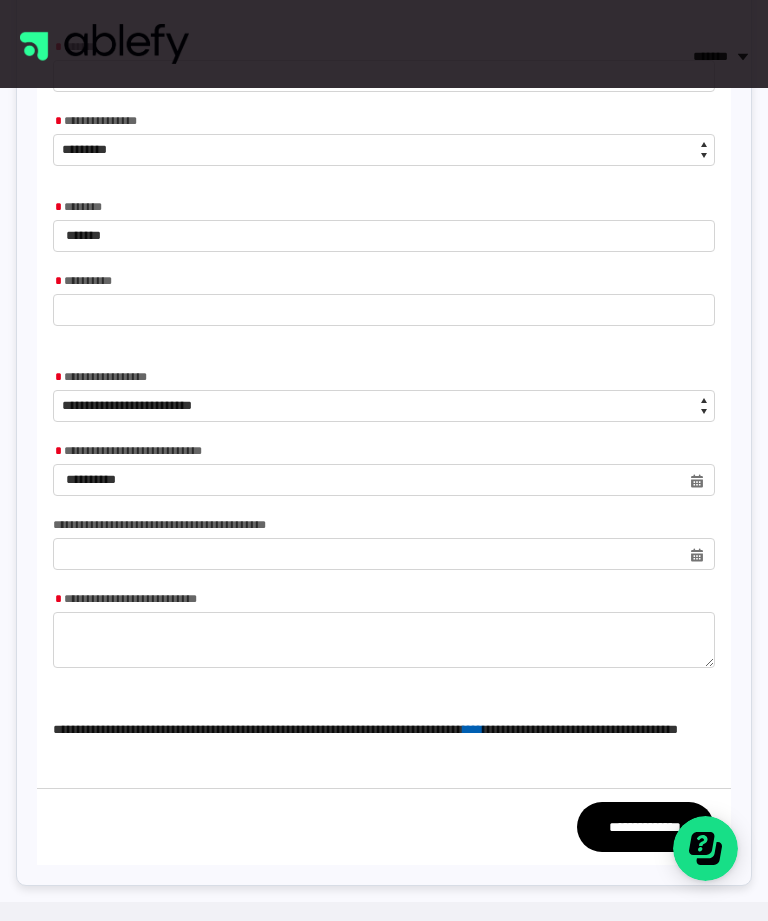 click on "**********" at bounding box center [384, 305] 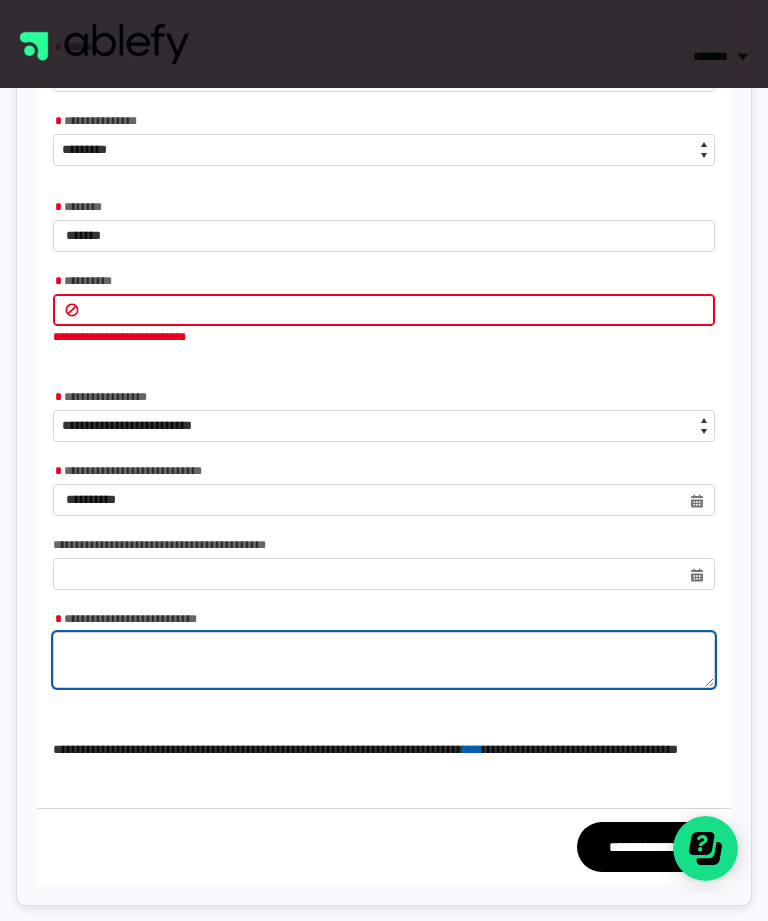 click on "*" at bounding box center [384, 660] 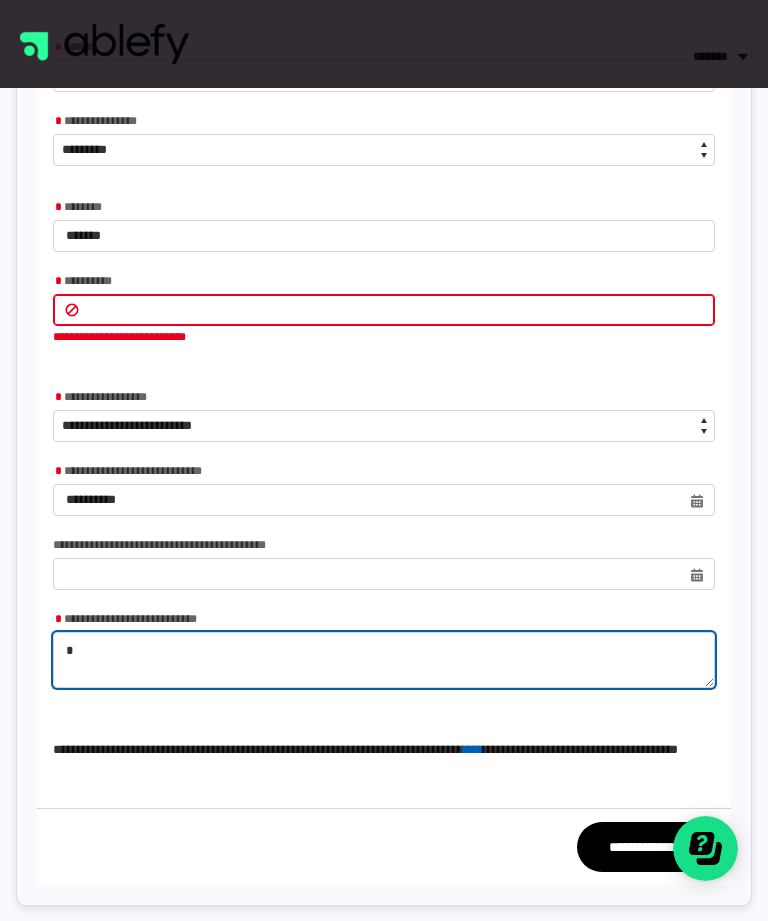 type on "**" 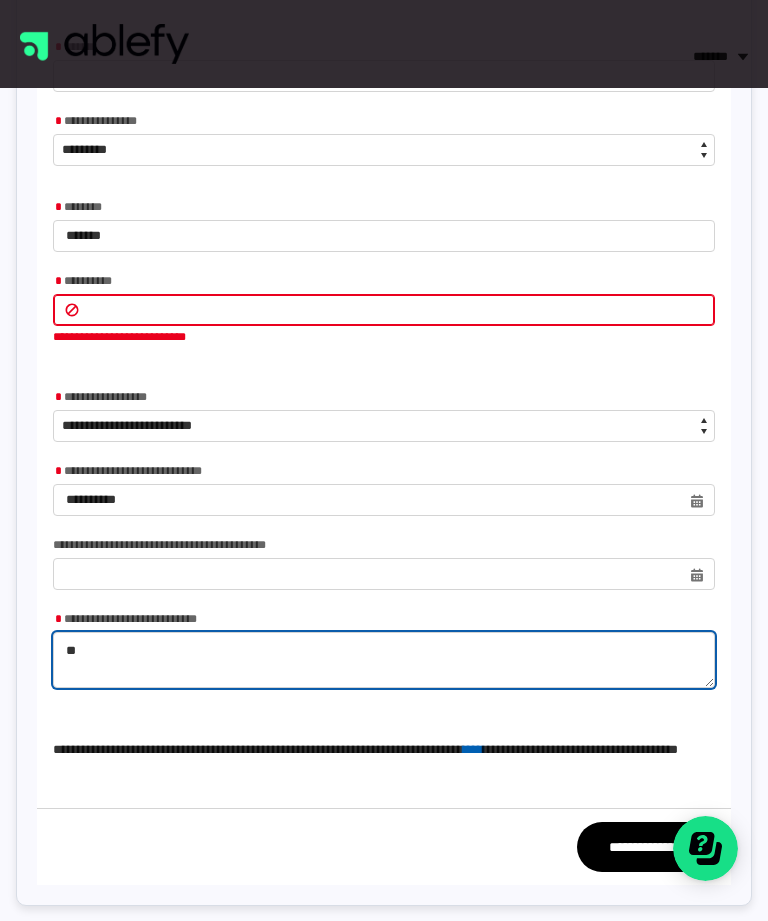 type on "***" 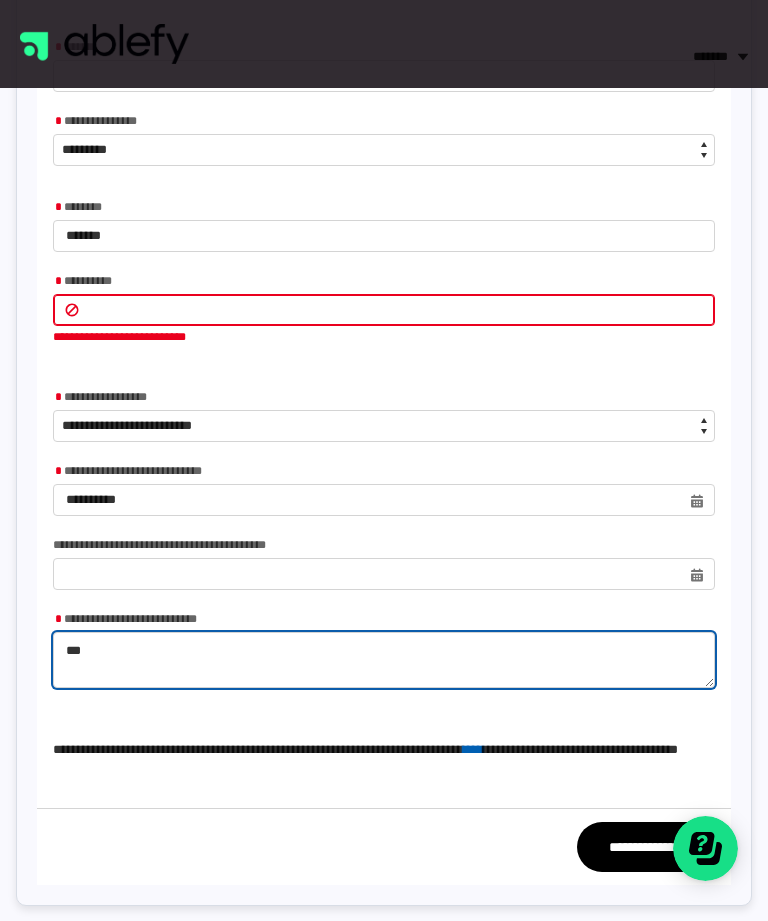 type on "****" 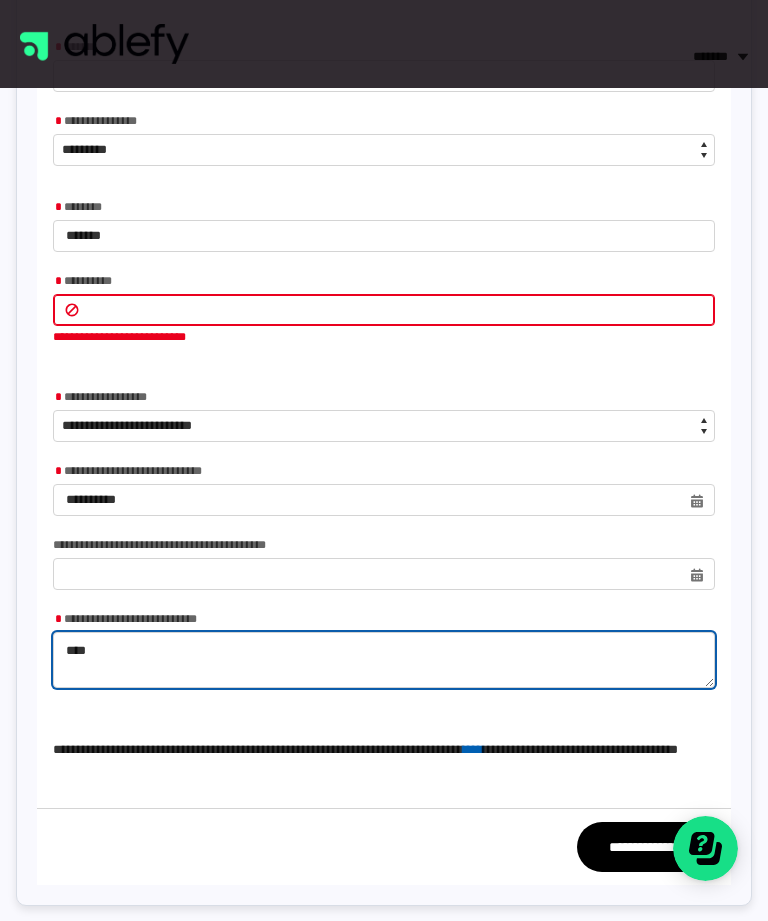 type on "*****" 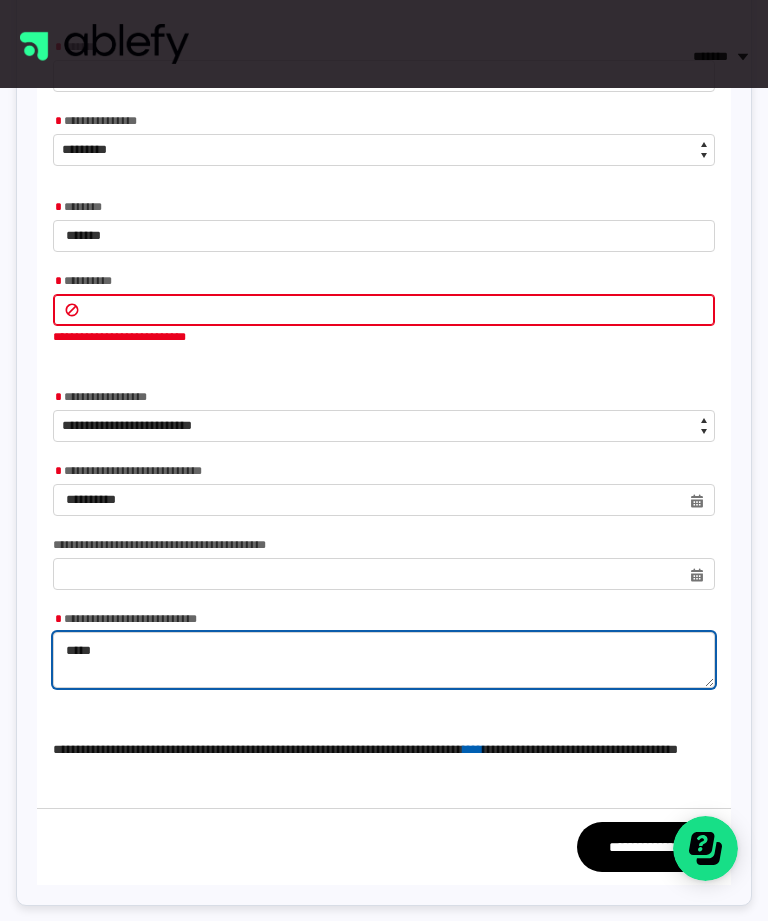 type on "*****" 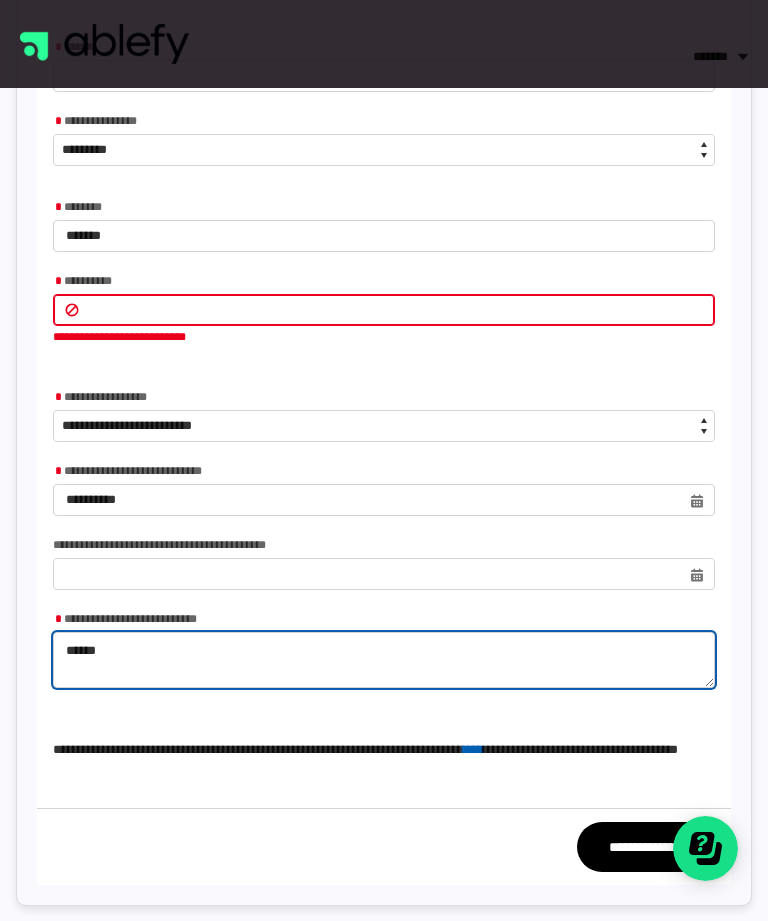 type on "*******" 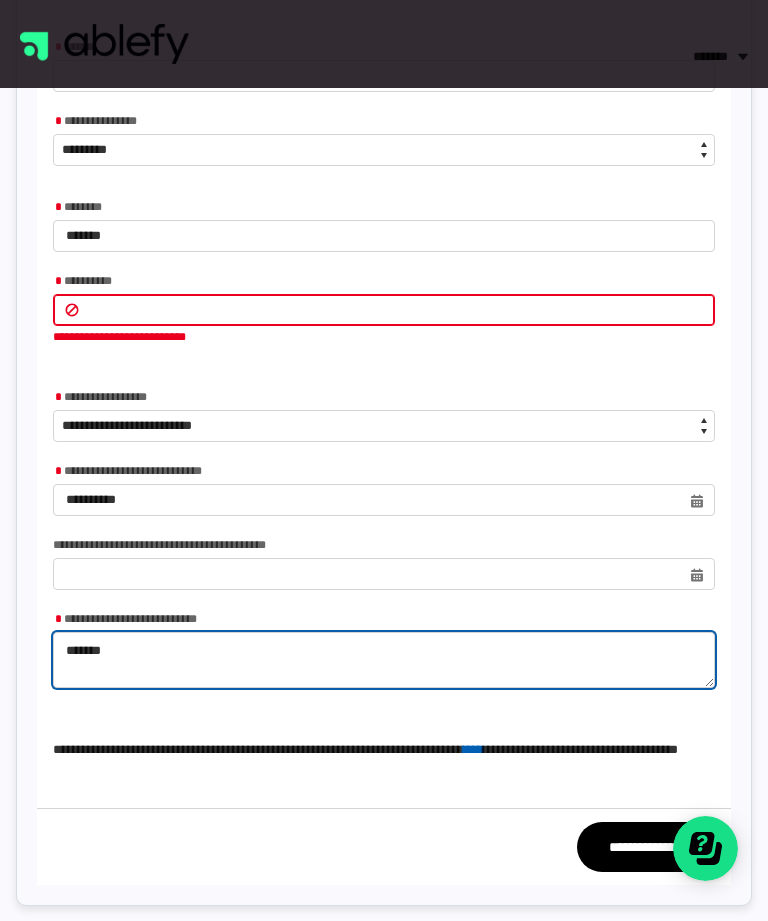 type on "*****" 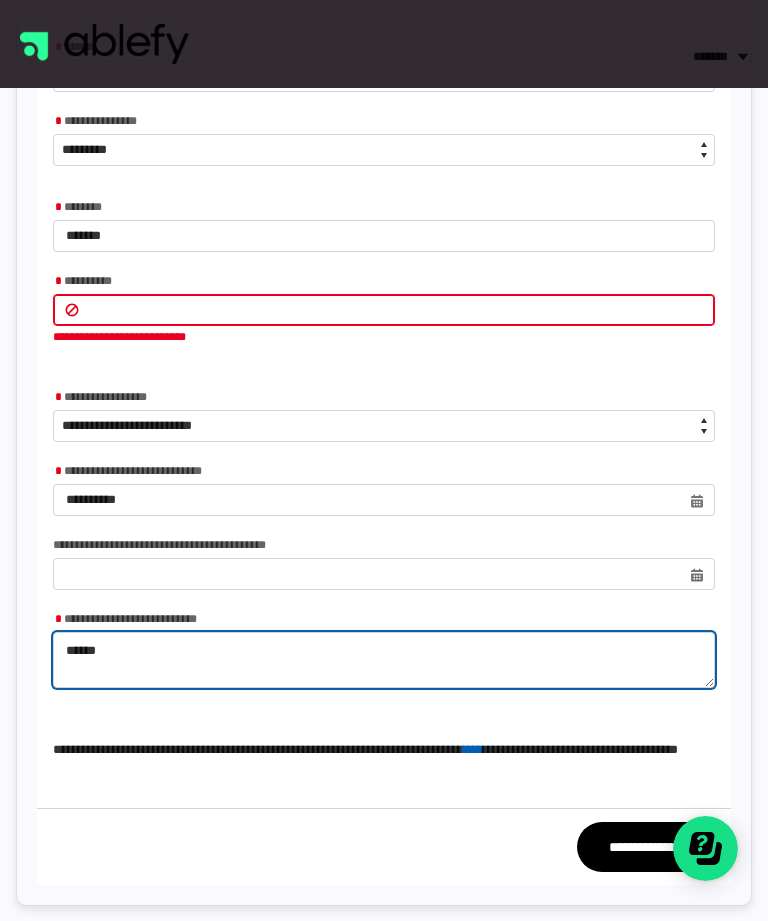 type on "*******" 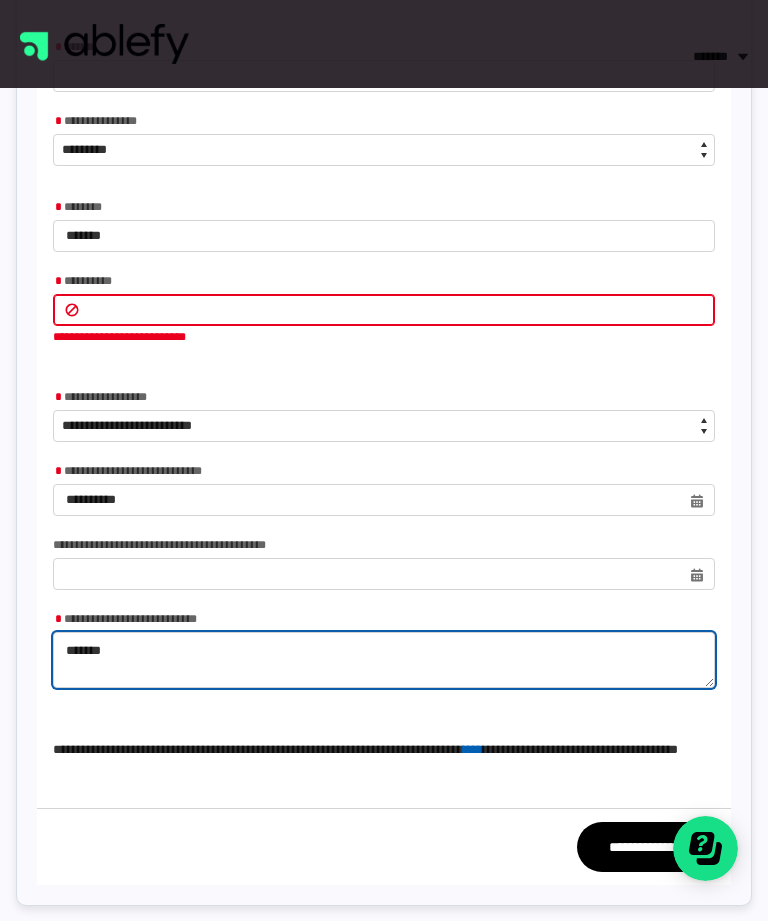 type on "********" 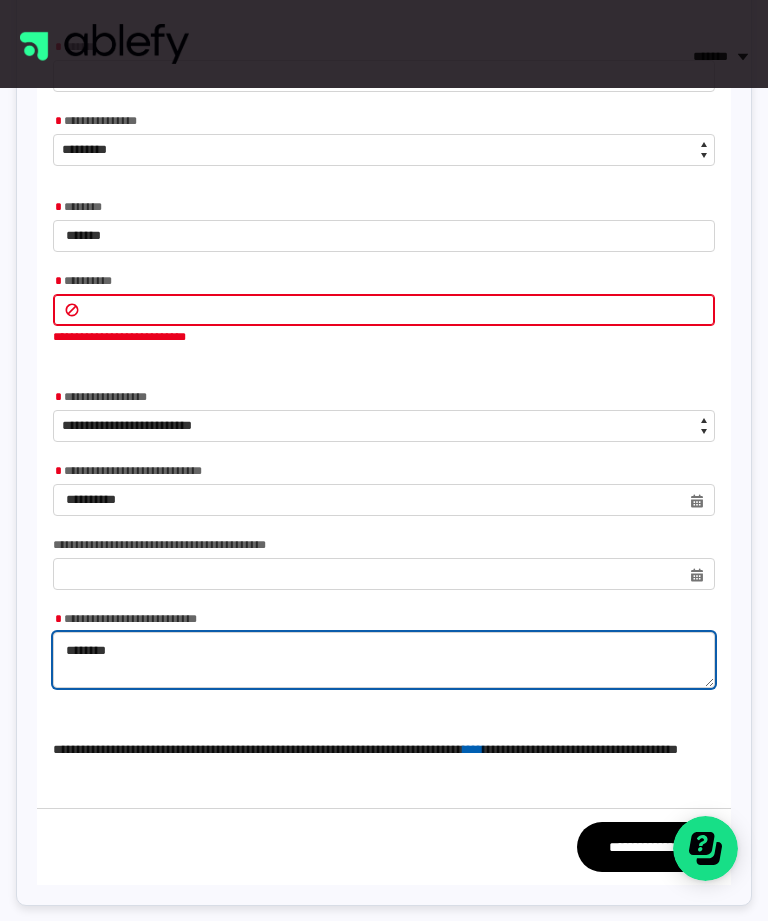 type on "*********" 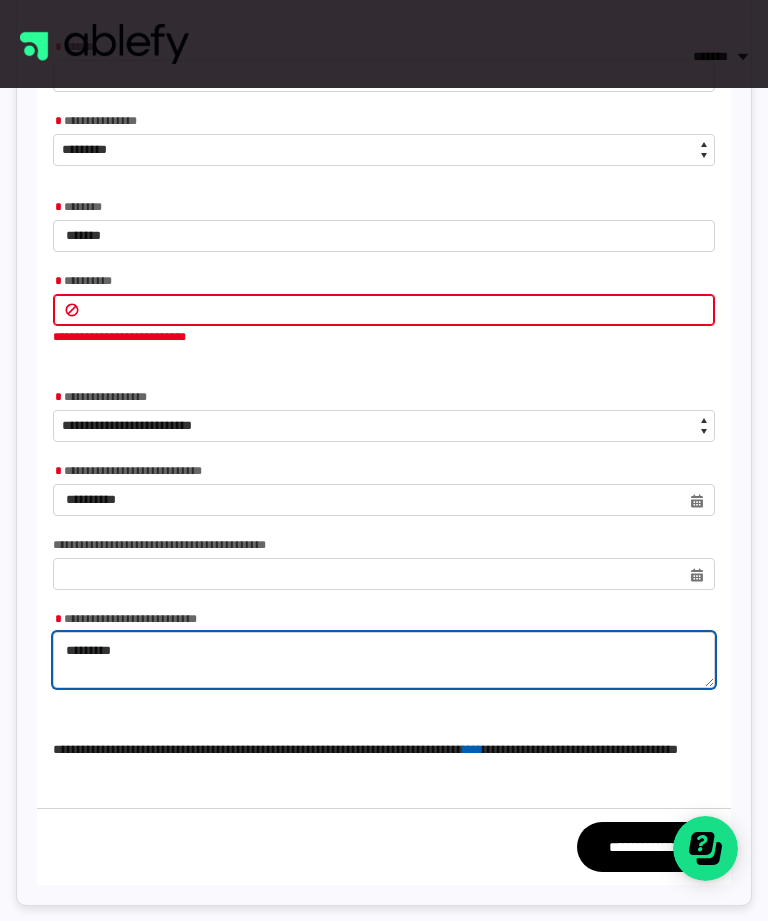 type on "*********" 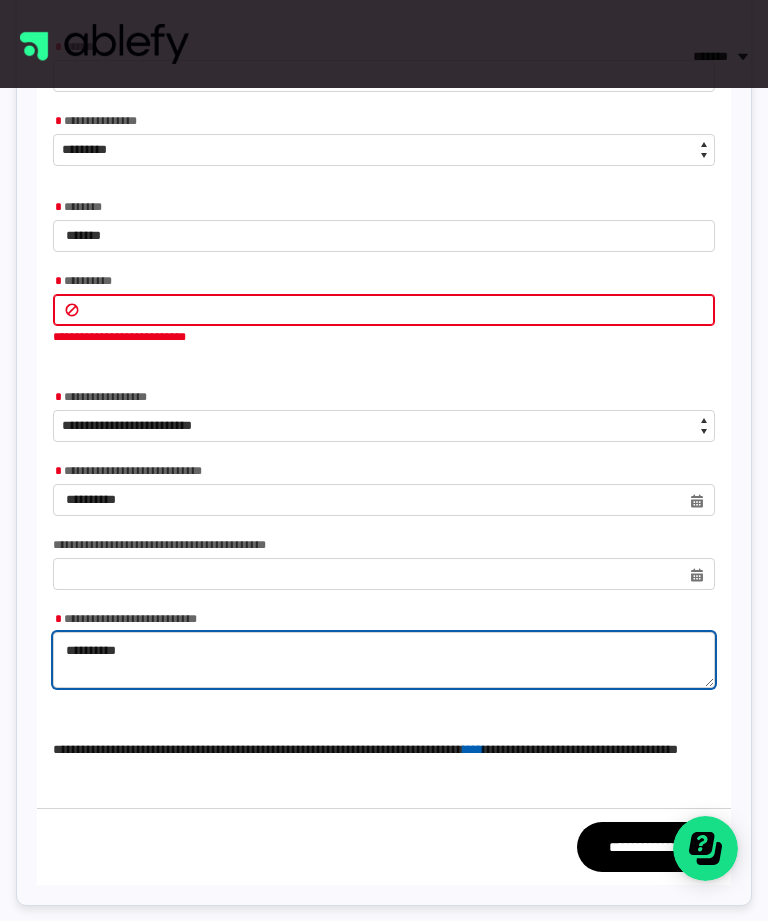 type on "**********" 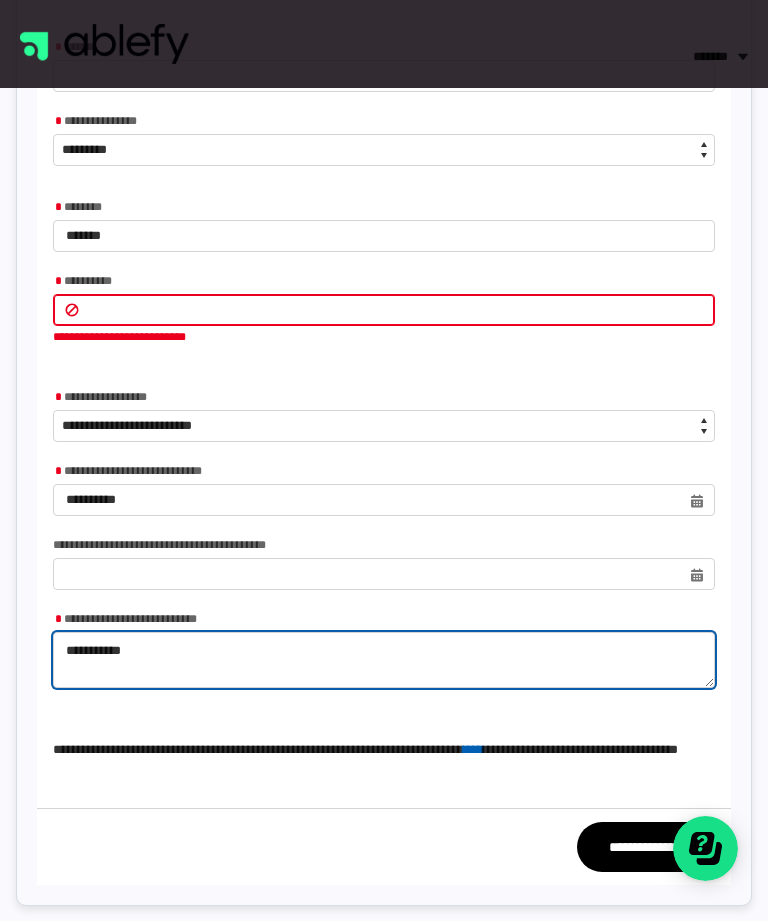 type on "**********" 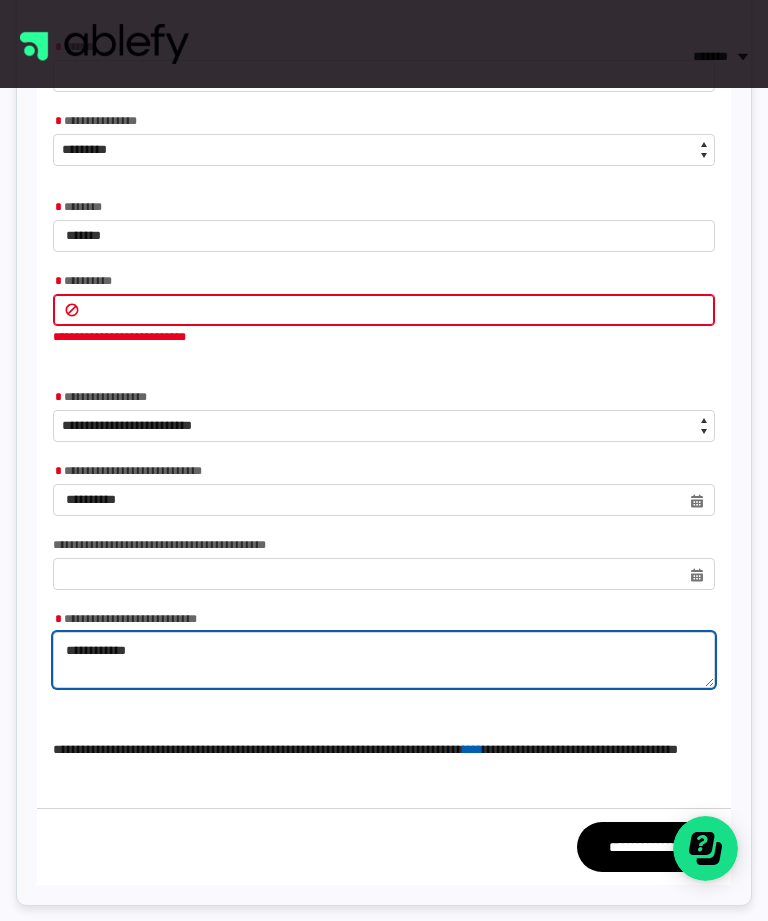type on "**********" 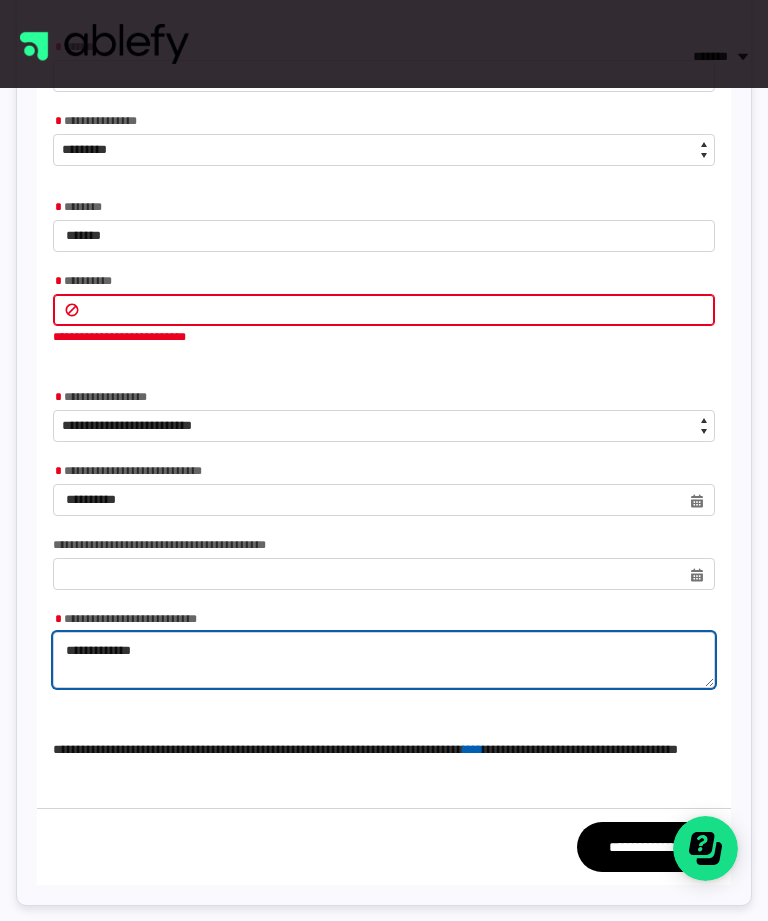 type on "**********" 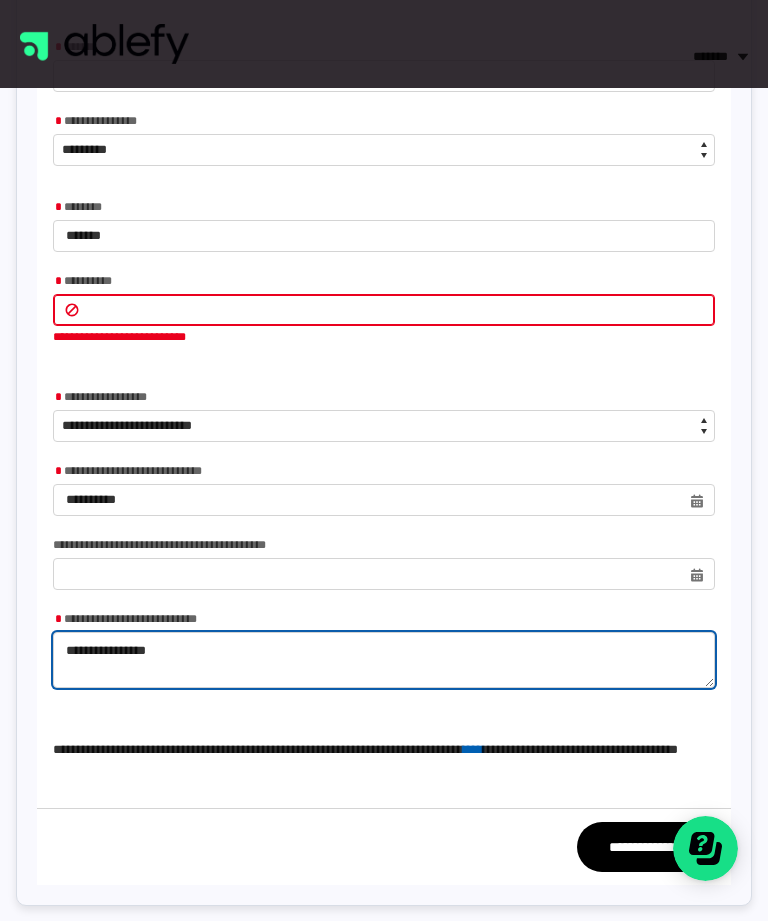 type on "**********" 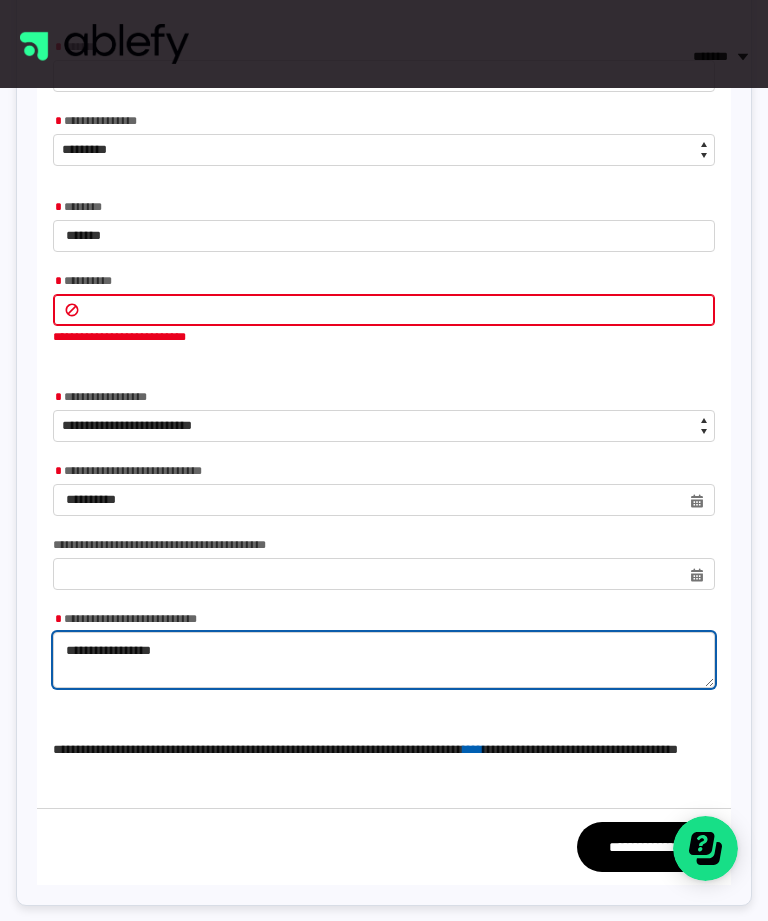 type on "**********" 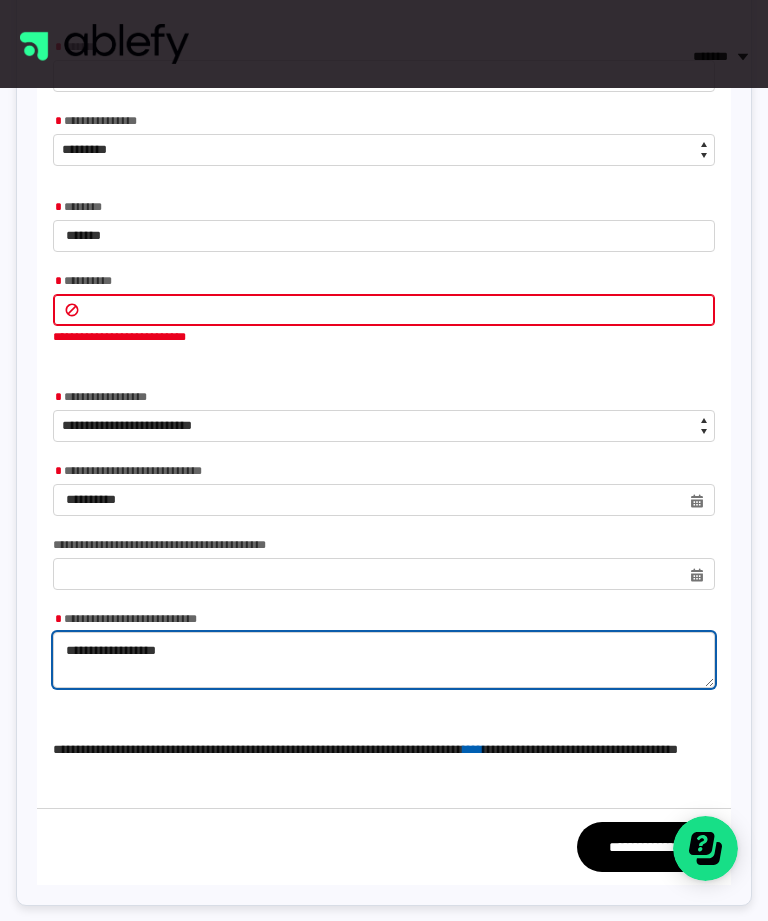 type on "**********" 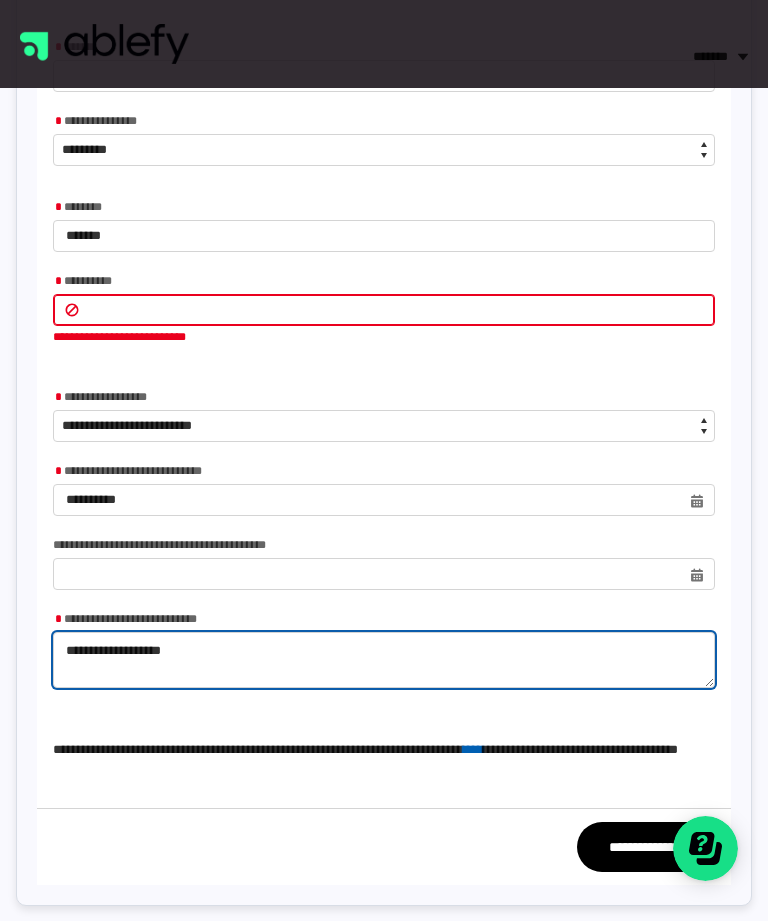 type on "**********" 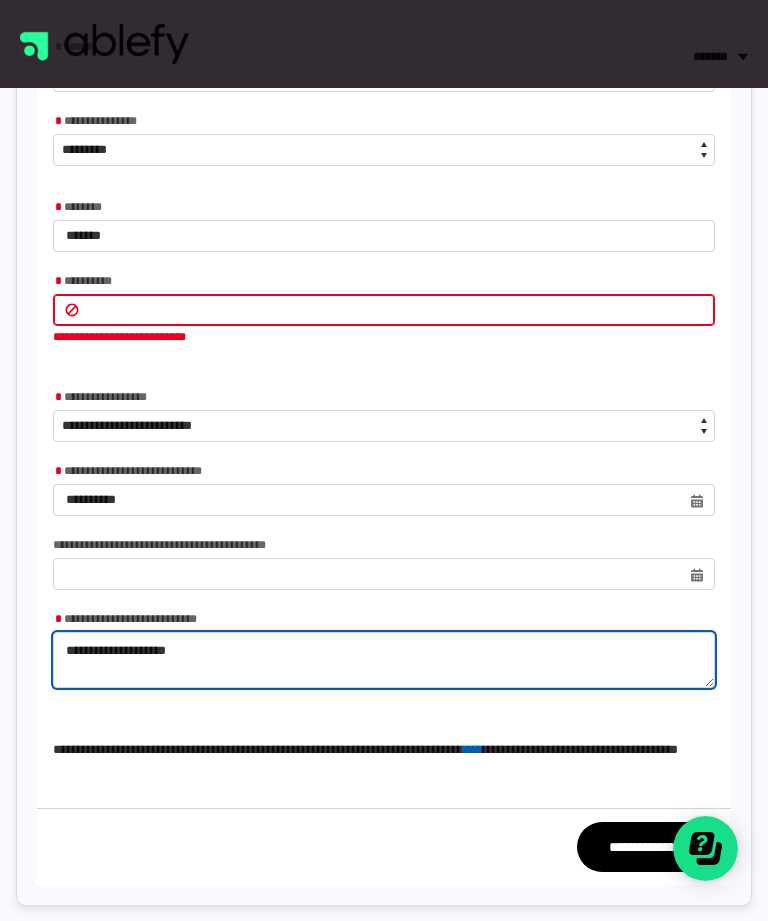 type on "**********" 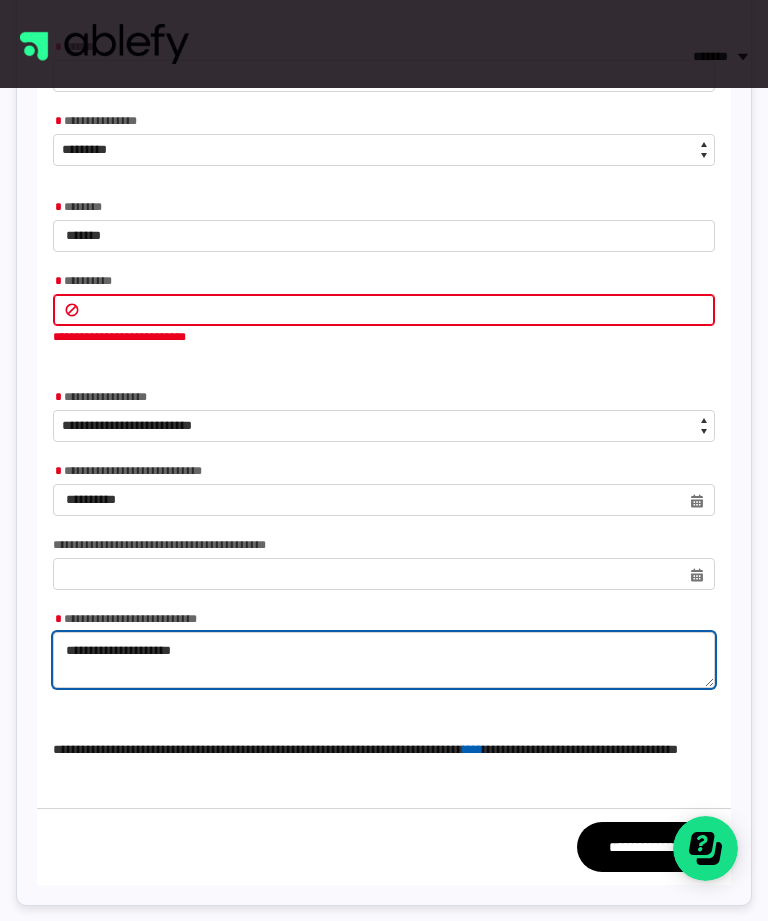 type on "**********" 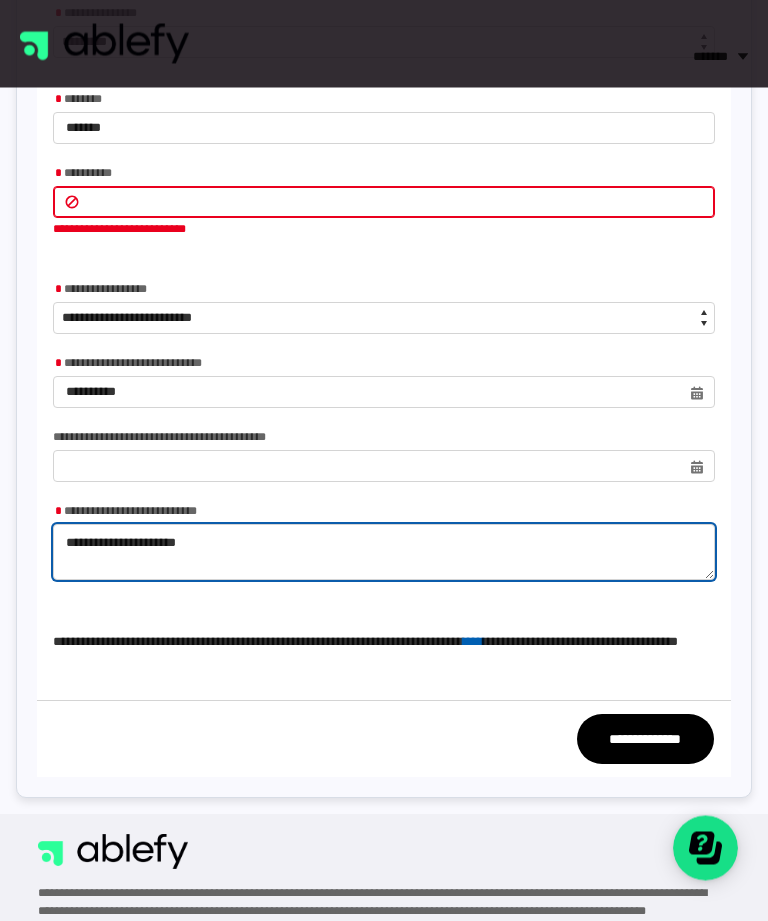 scroll, scrollTop: 902, scrollLeft: 0, axis: vertical 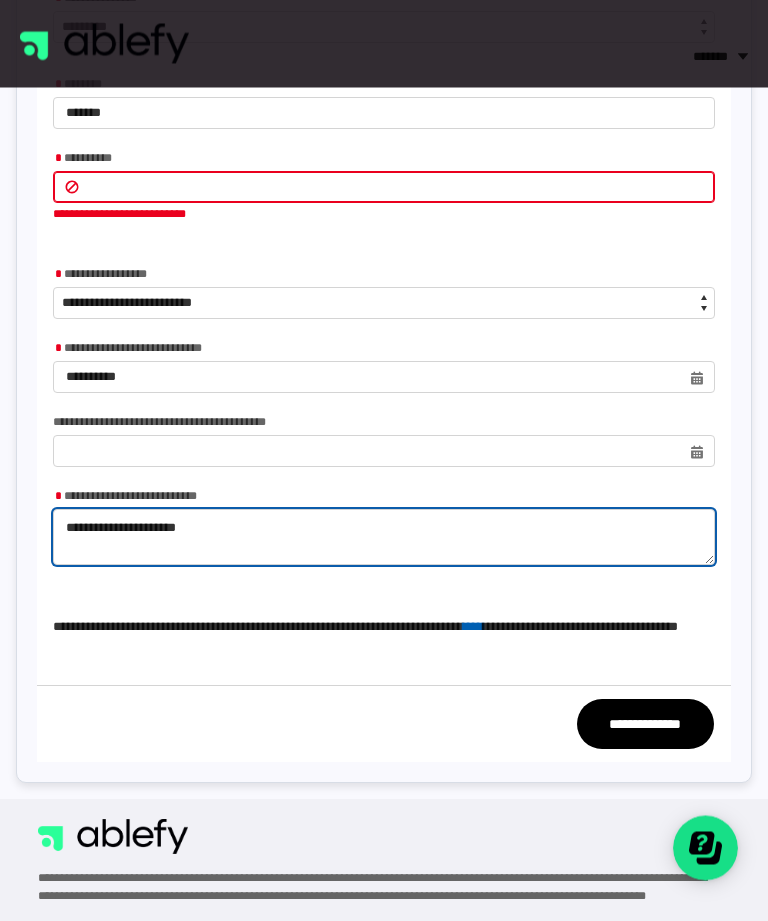 type on "**********" 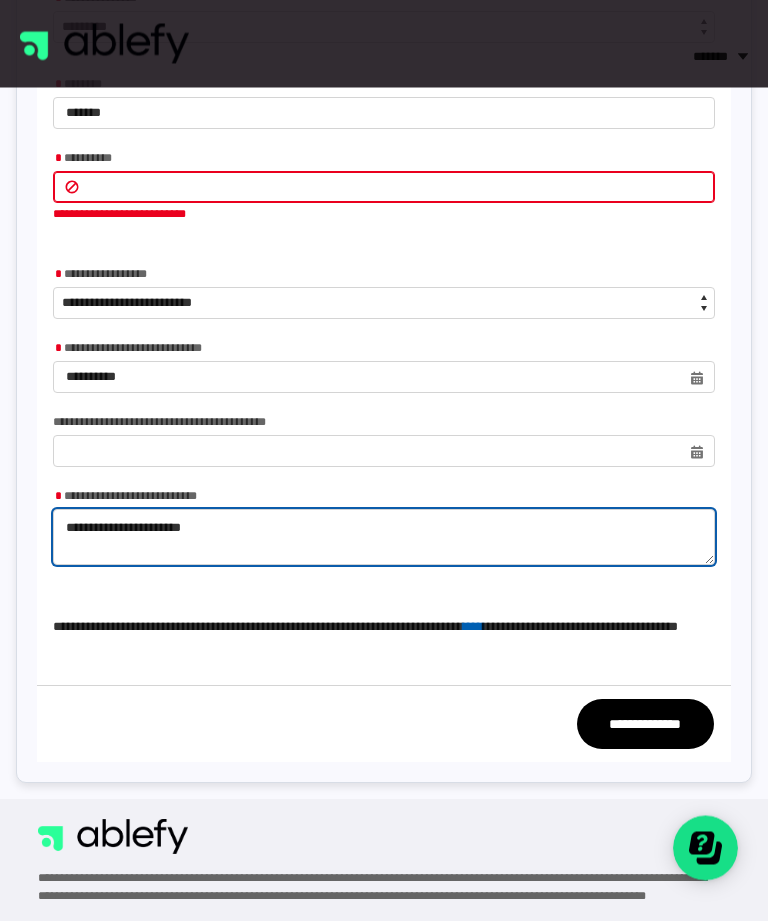 scroll, scrollTop: 903, scrollLeft: 0, axis: vertical 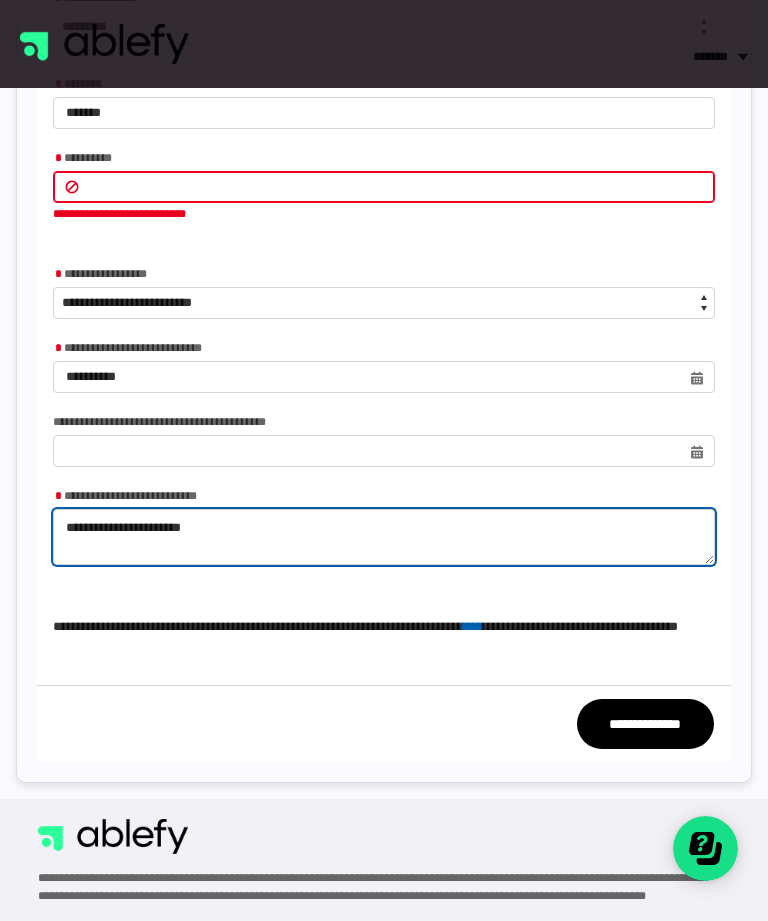 type on "**********" 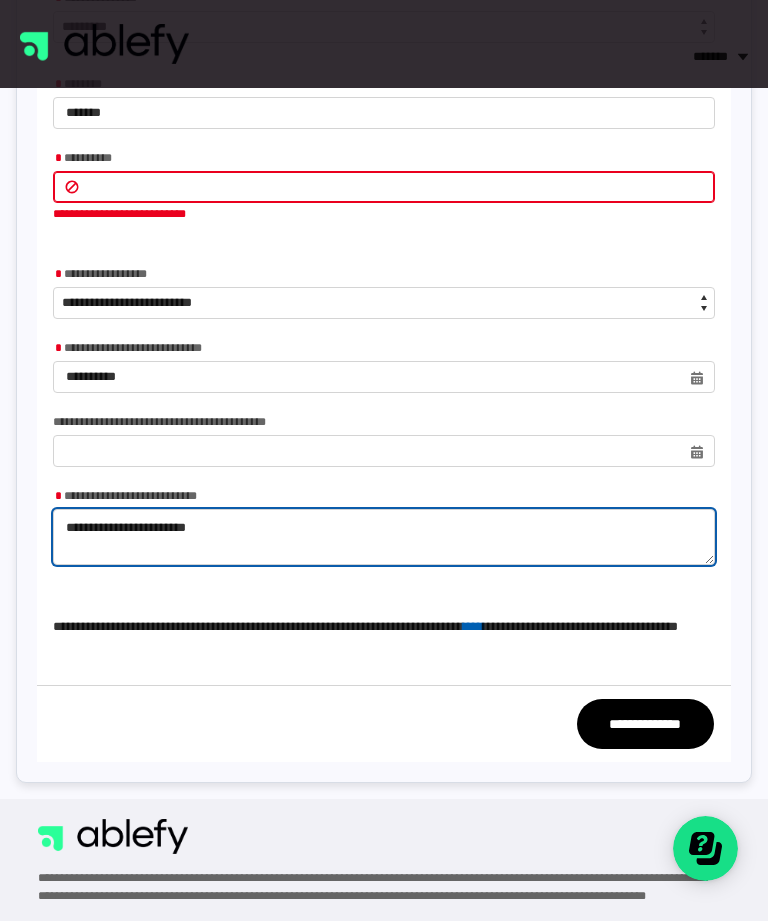 type on "**********" 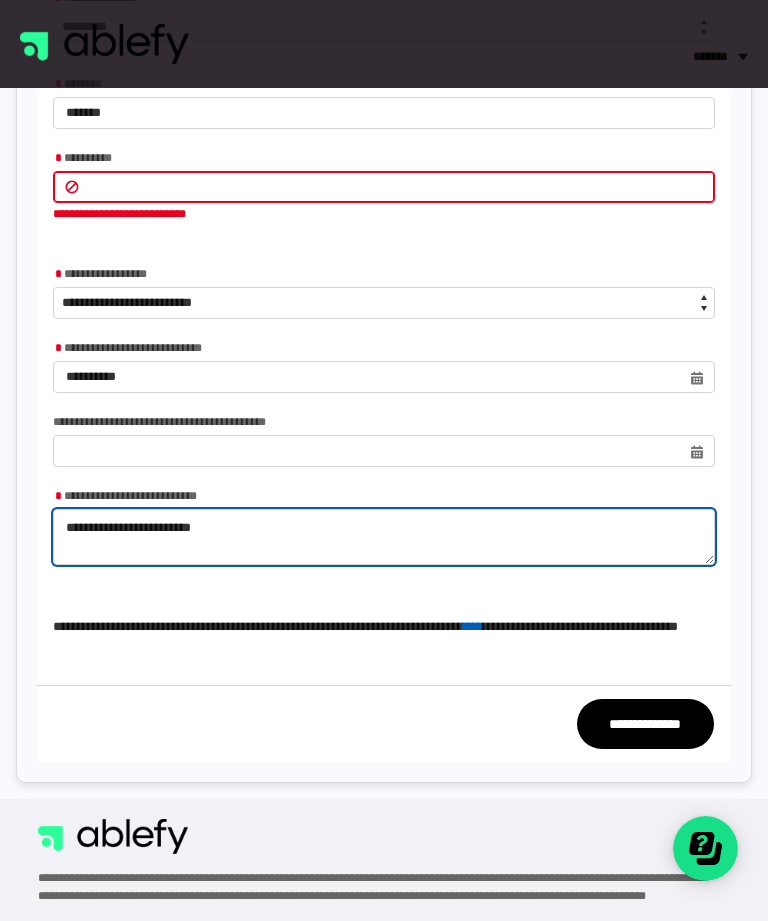 type on "**********" 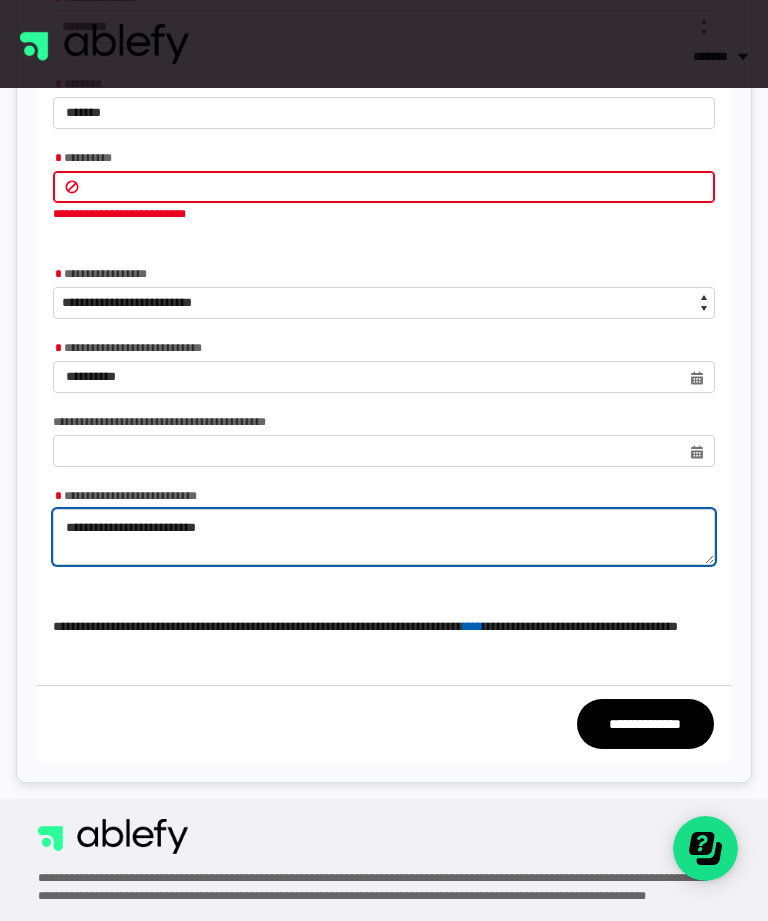 type on "**********" 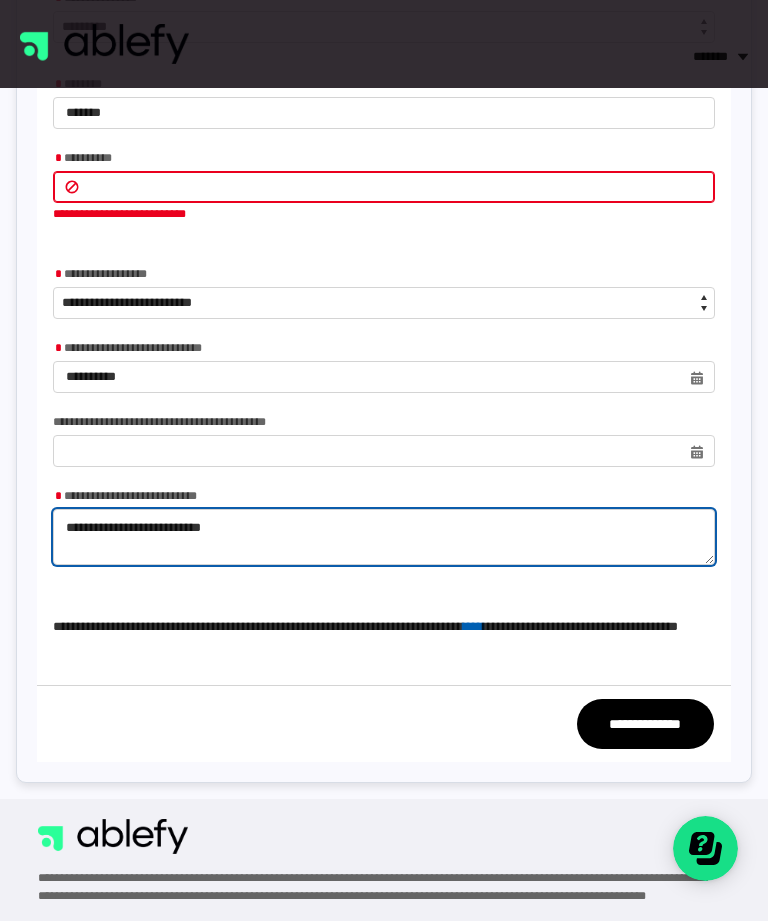 type on "**********" 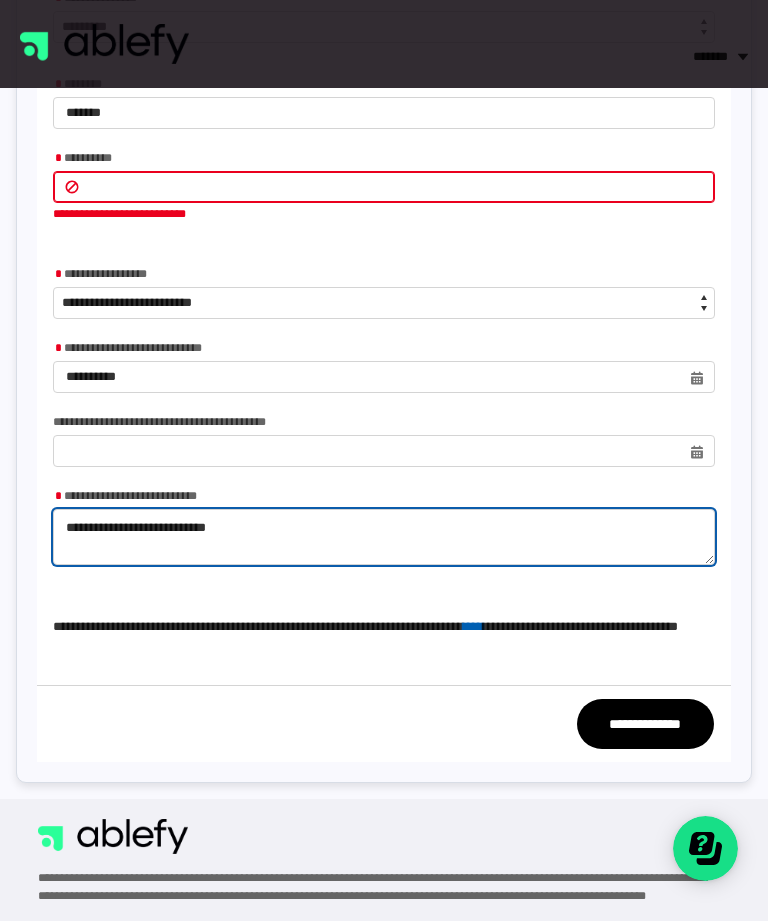type on "**********" 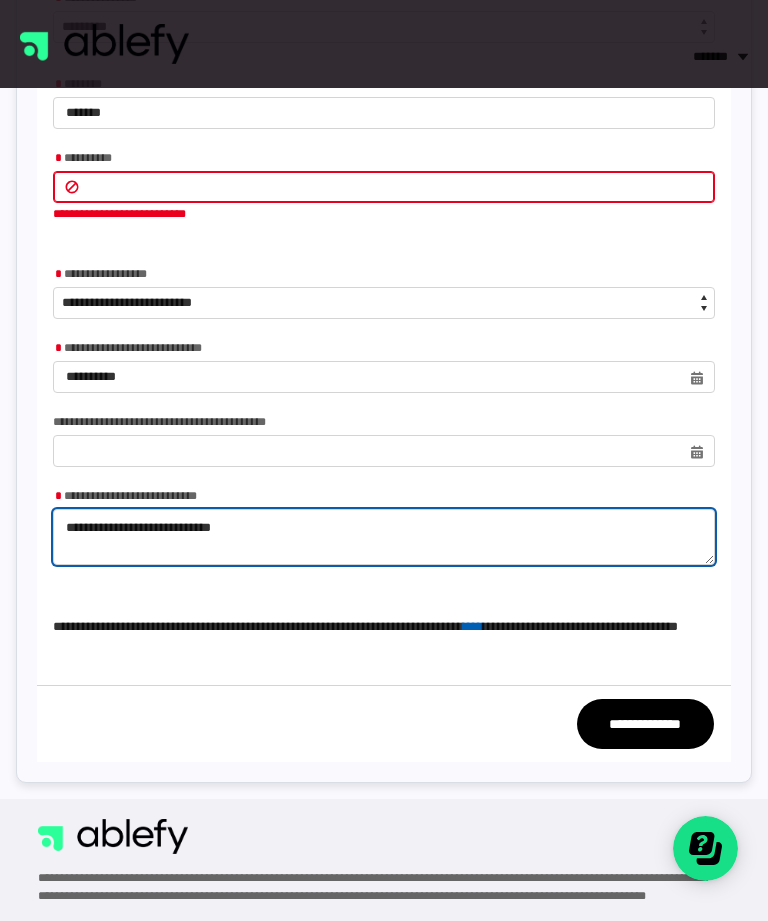 type on "**********" 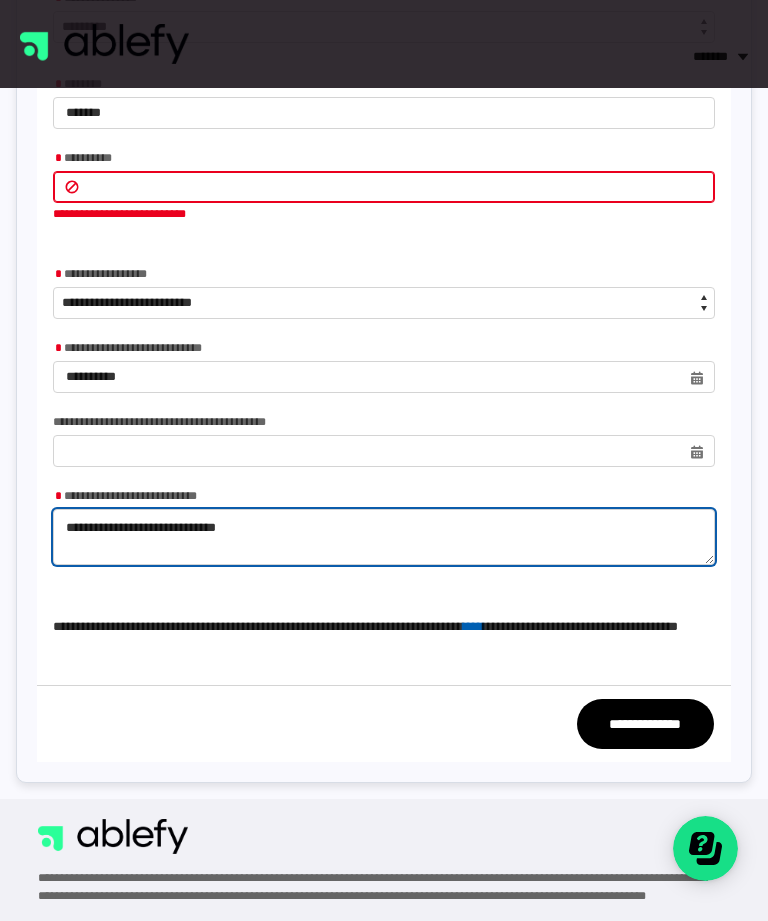 type on "**********" 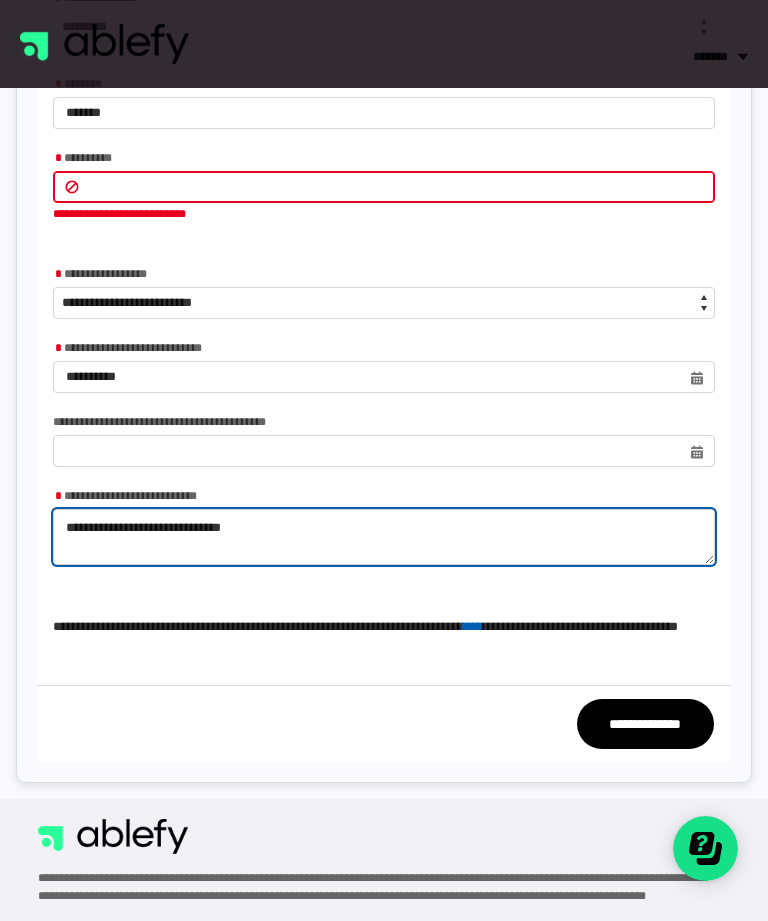 type on "**********" 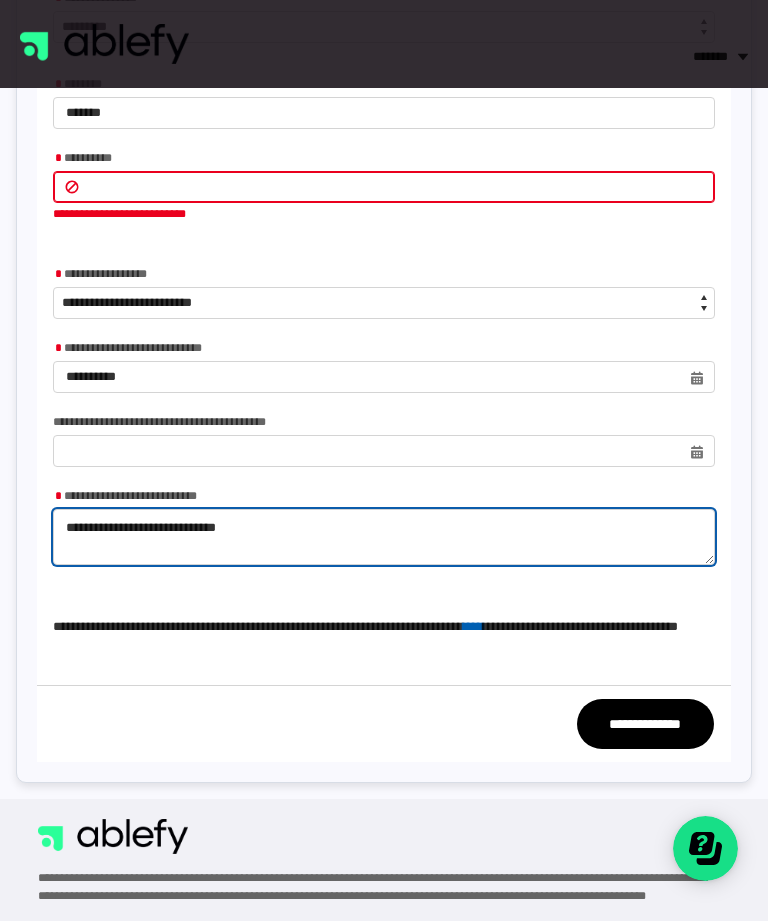 type on "**********" 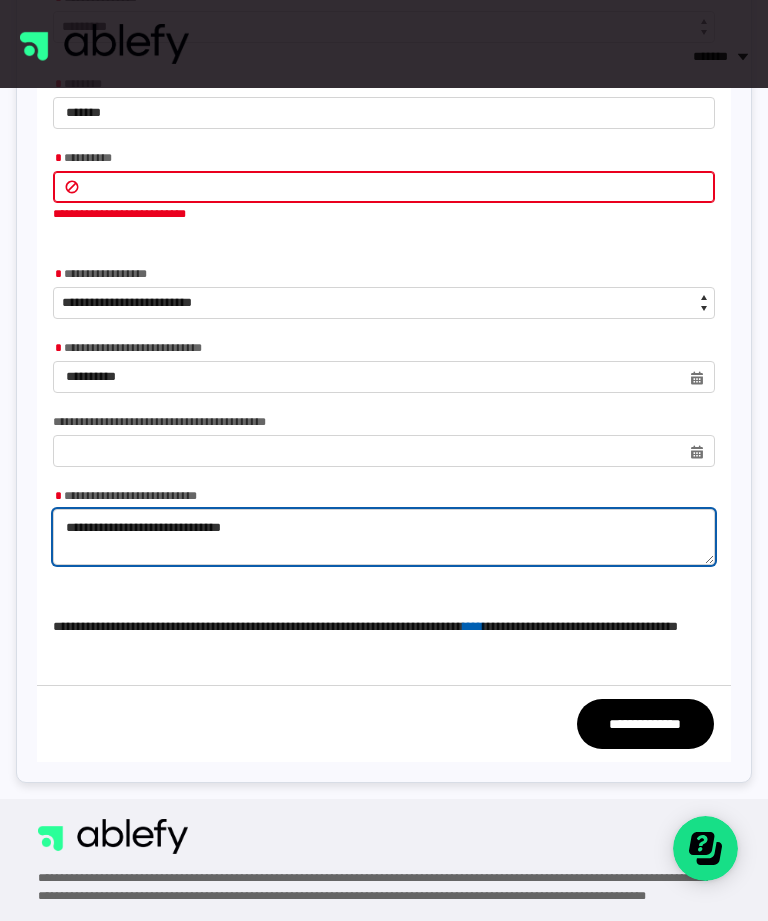 type on "**********" 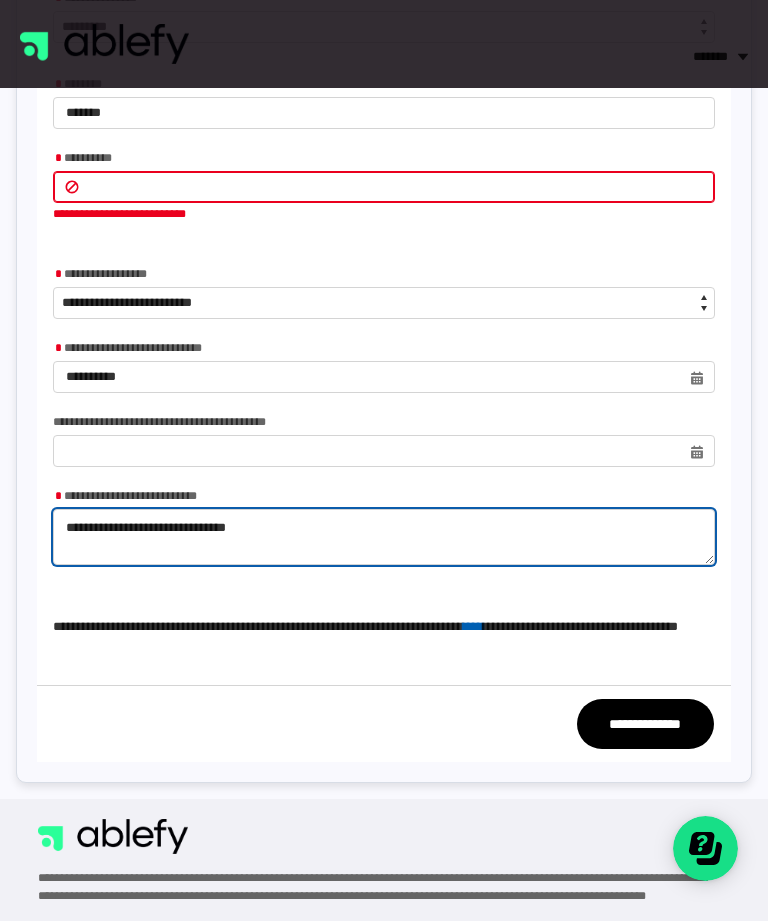 type on "**********" 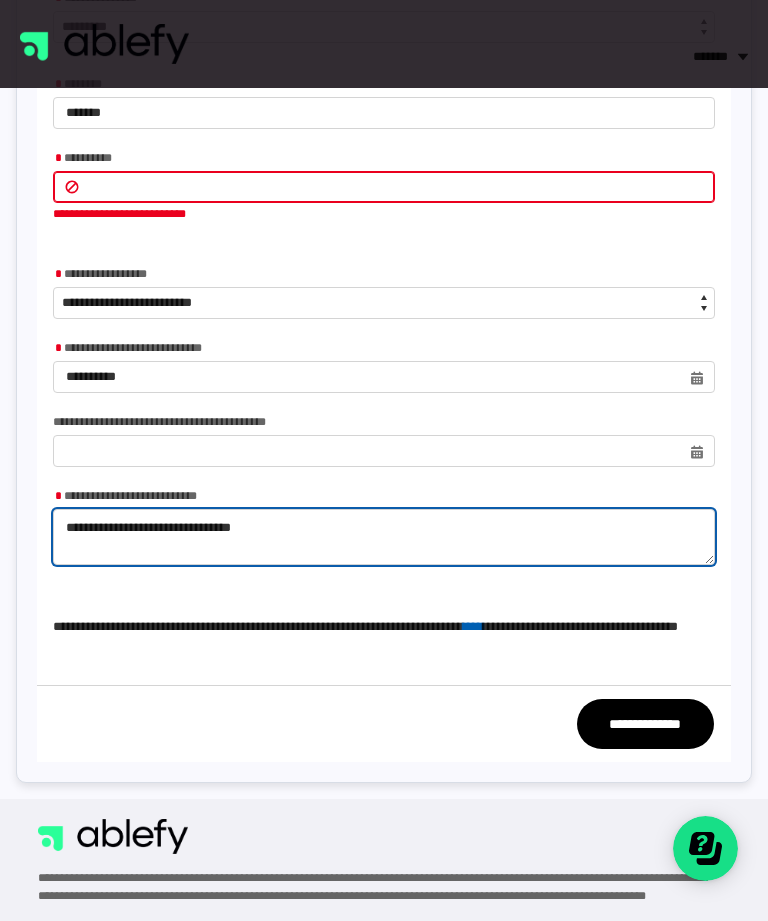 type on "**********" 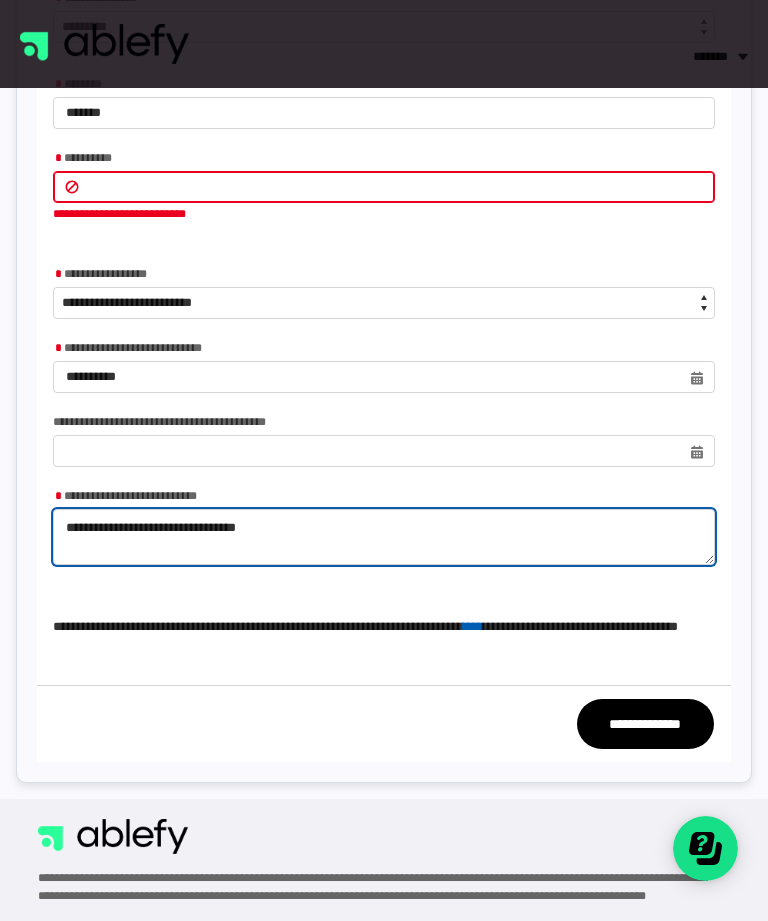 type on "**********" 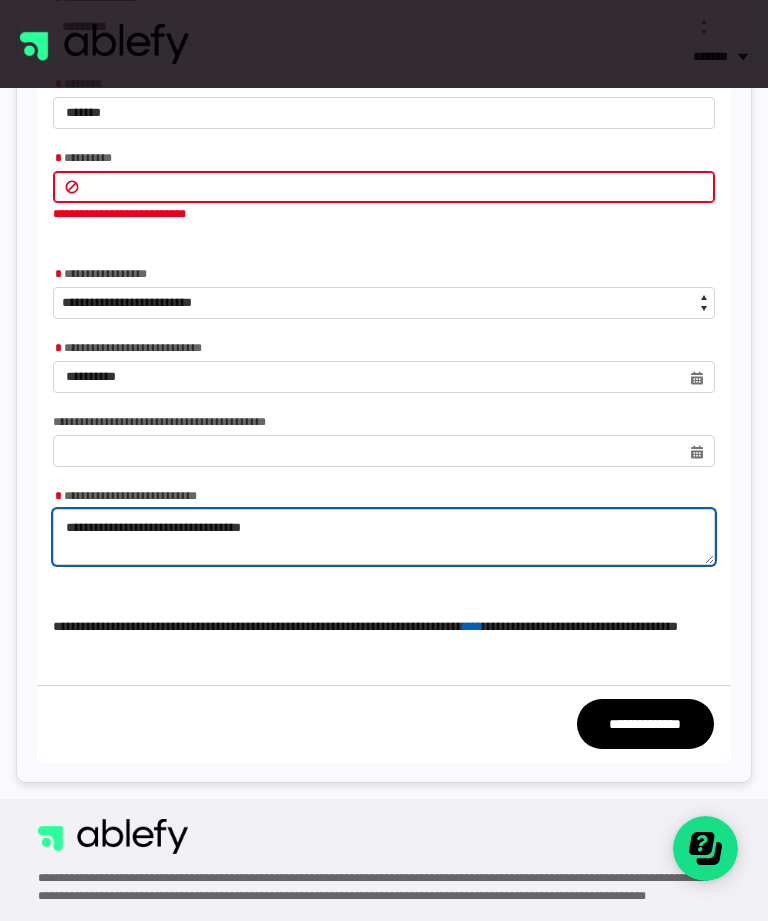 type on "**********" 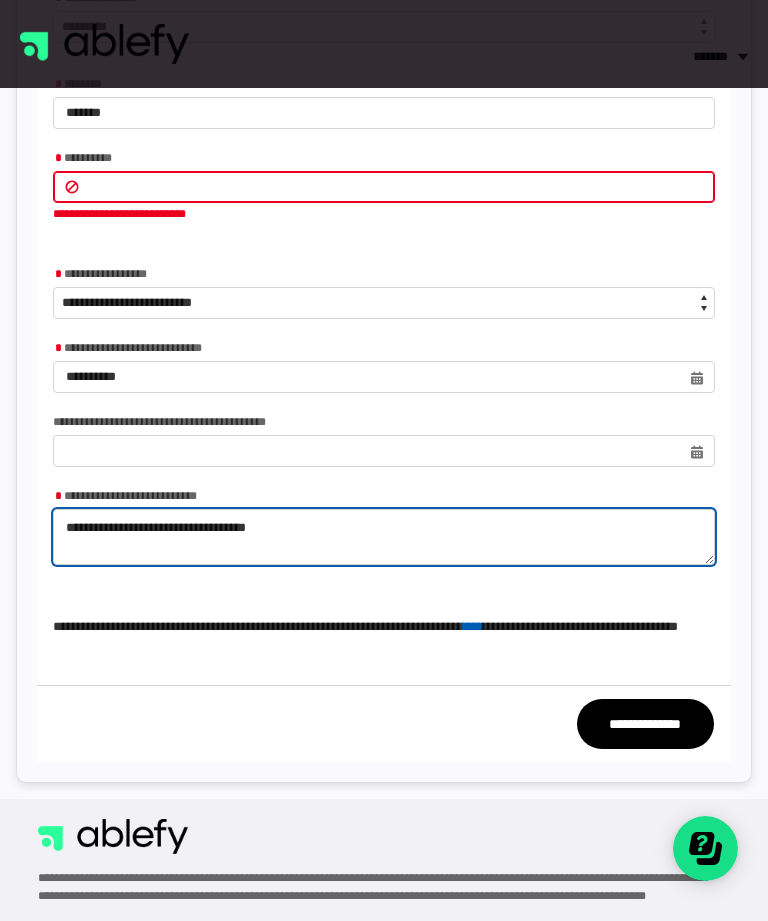 type on "**********" 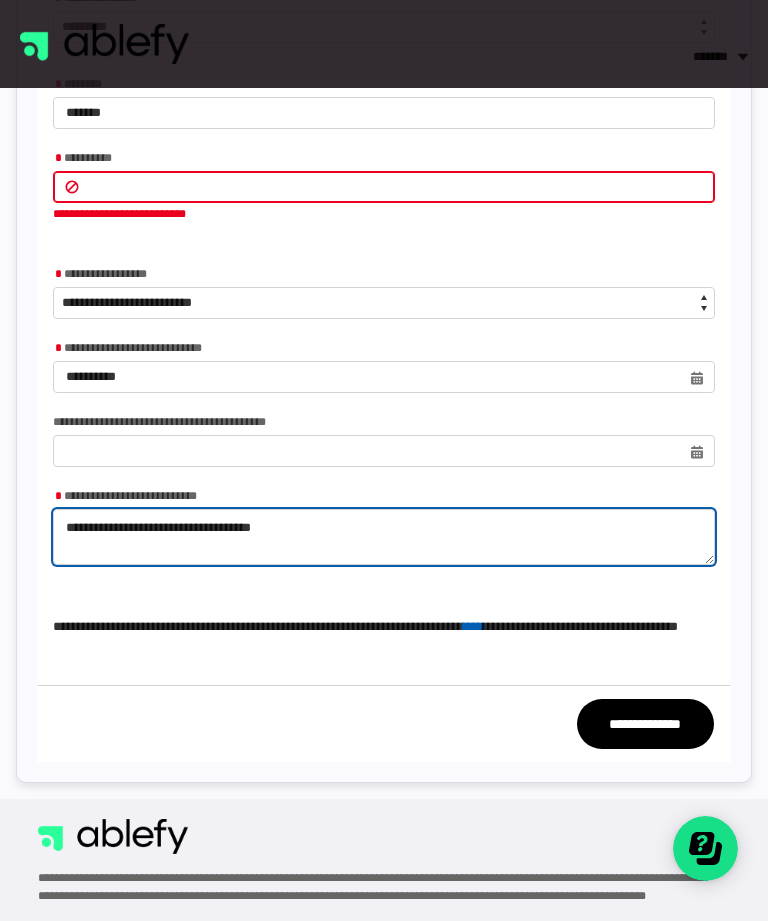 type on "**********" 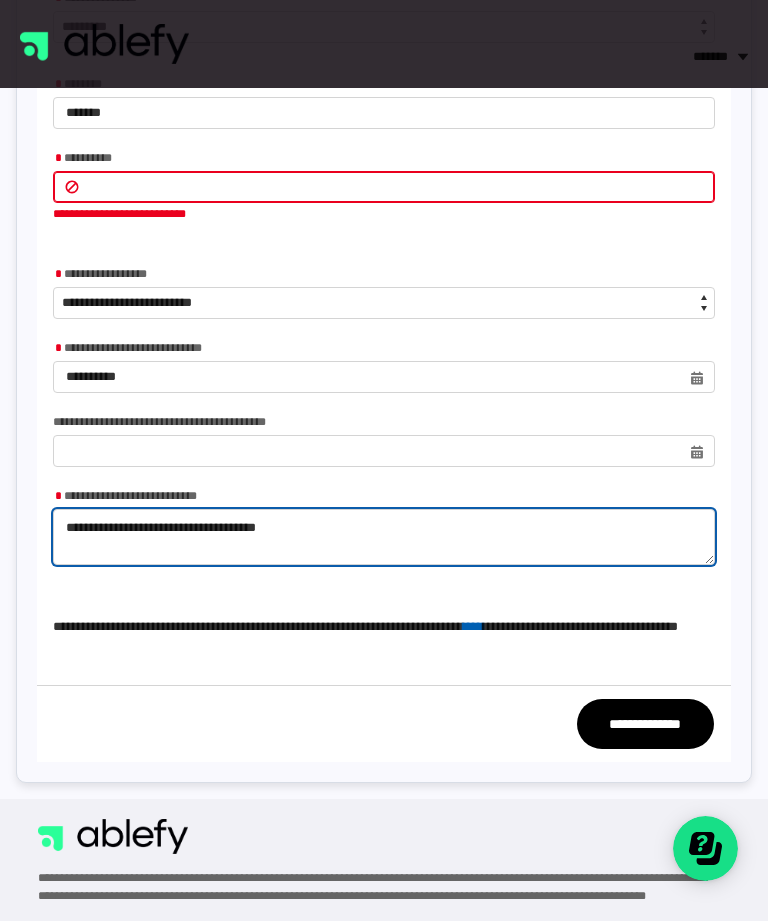 type on "**********" 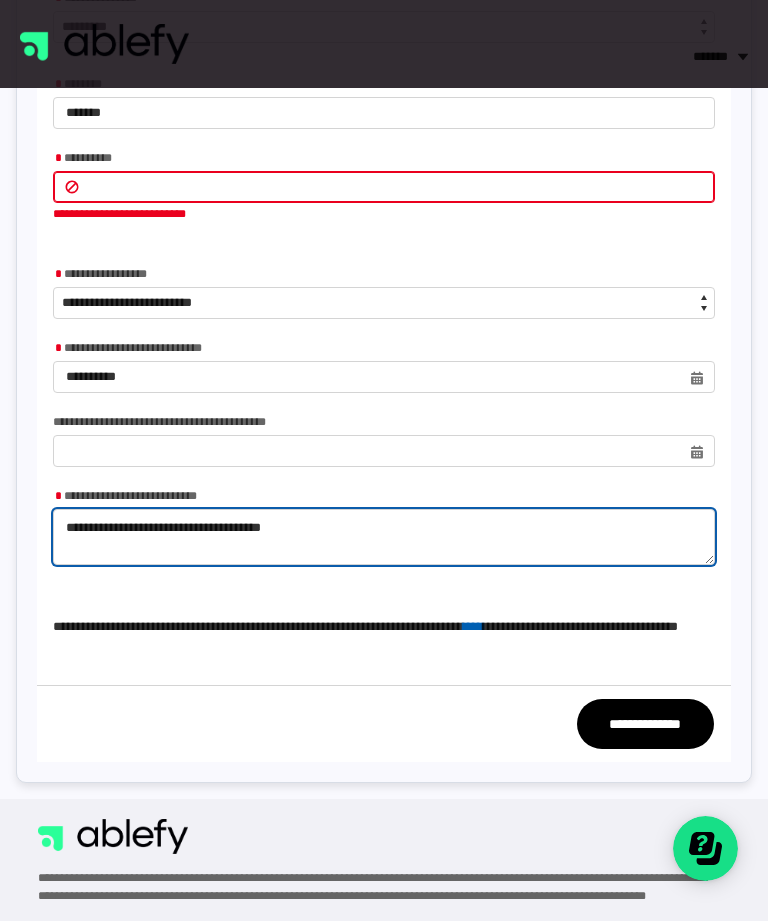 type on "**********" 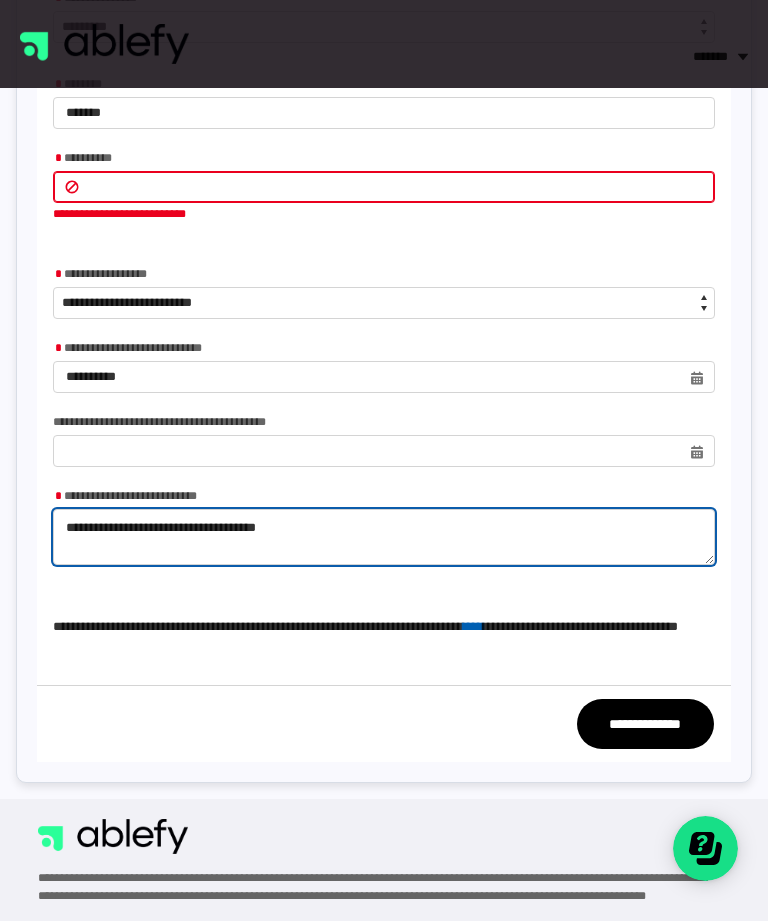 type on "**********" 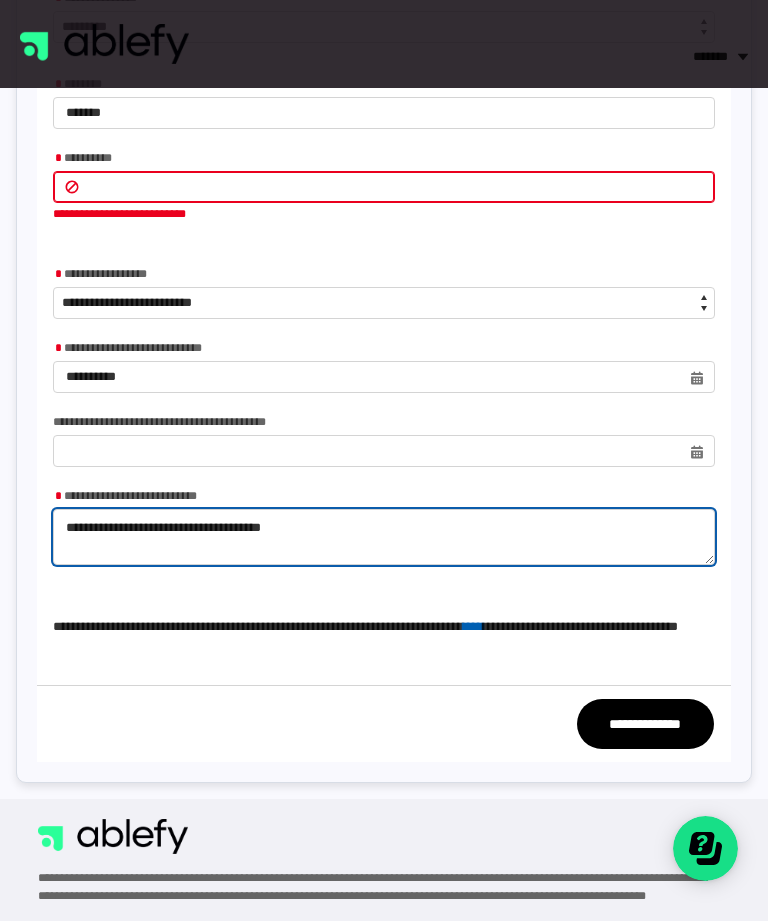 type on "**********" 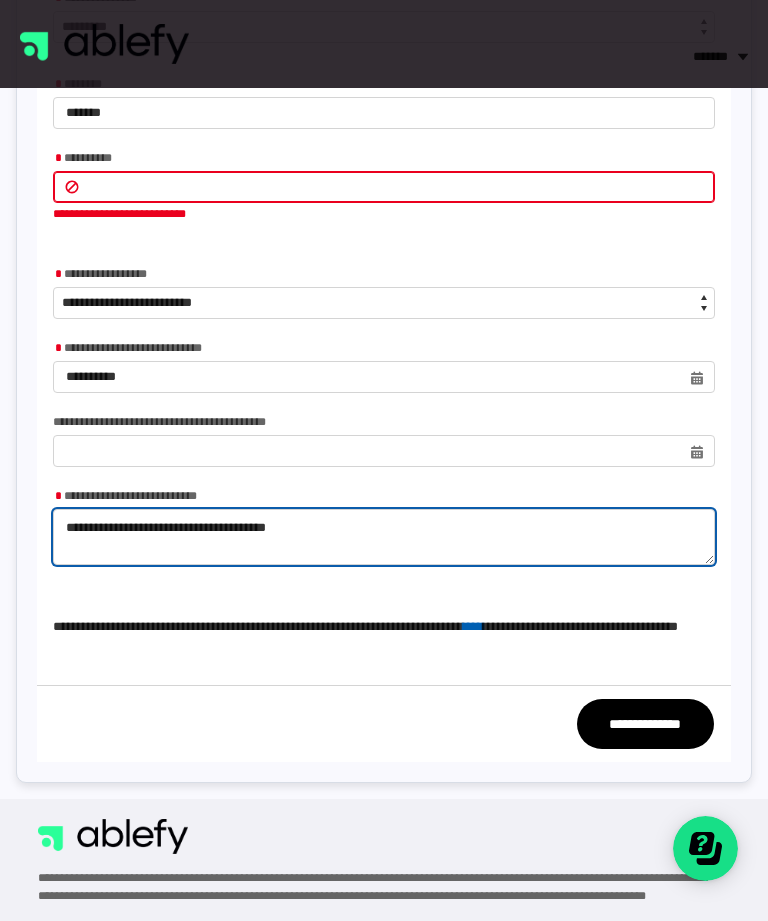 type on "**********" 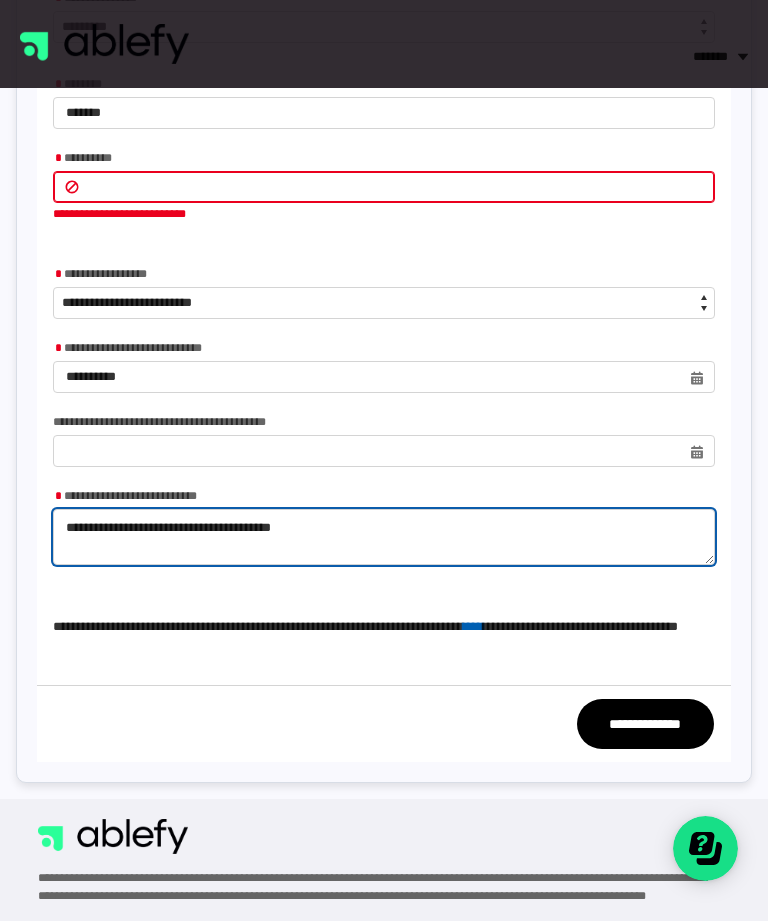 type on "**********" 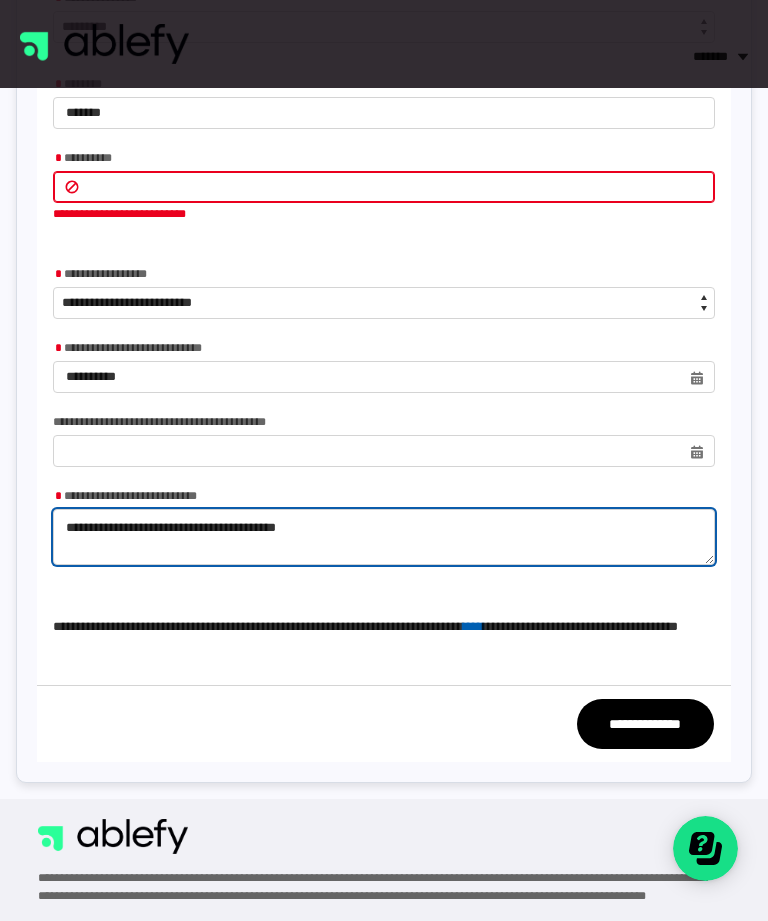 type on "**********" 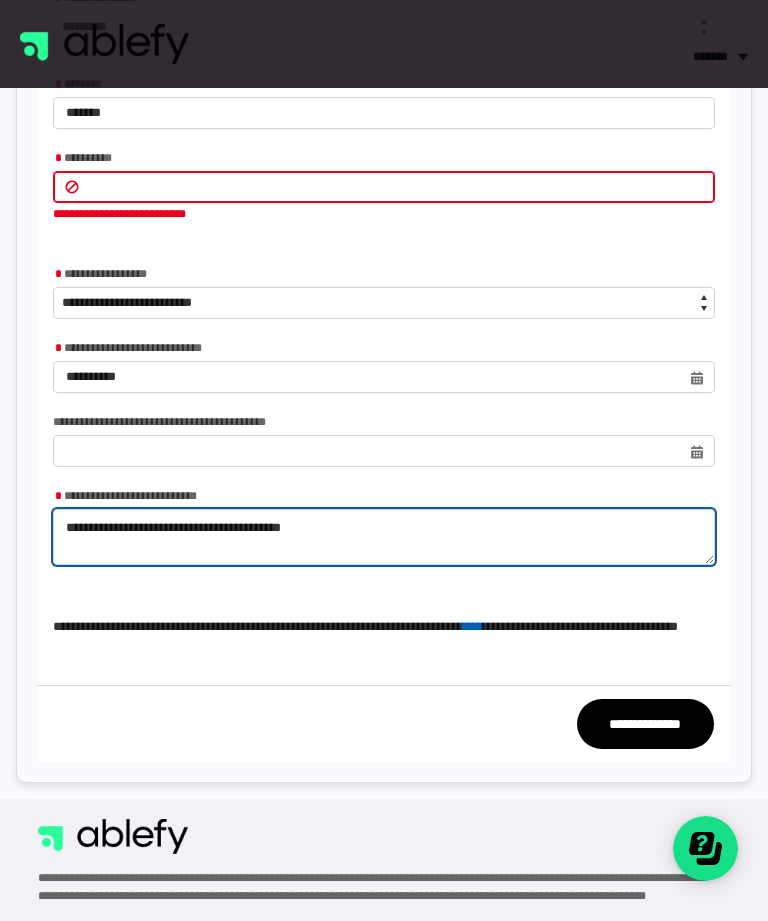type on "**********" 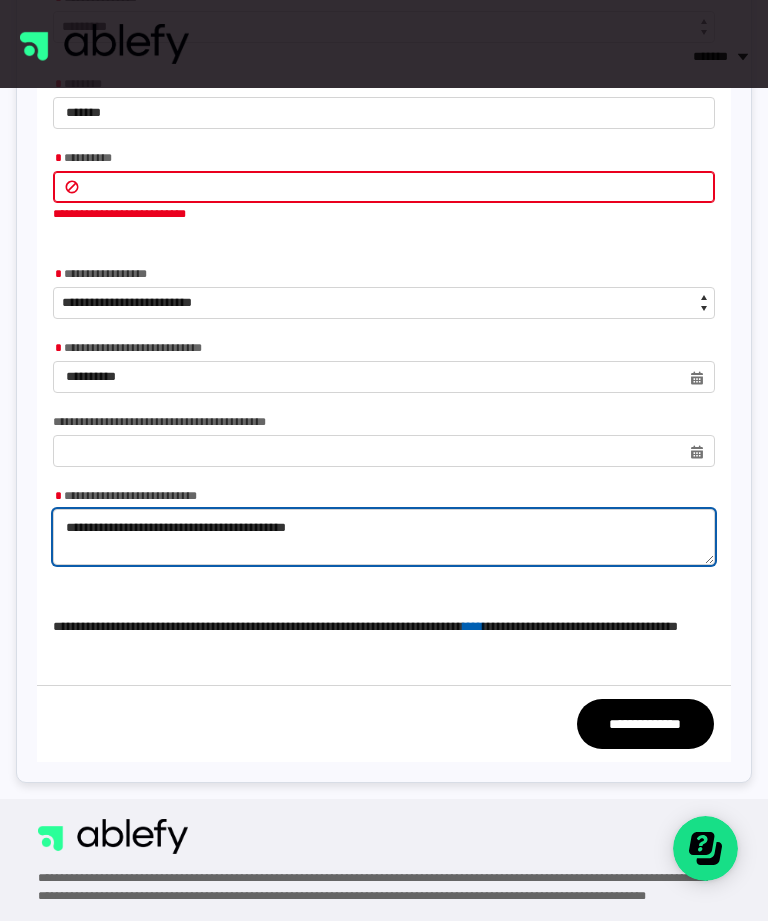 type on "**********" 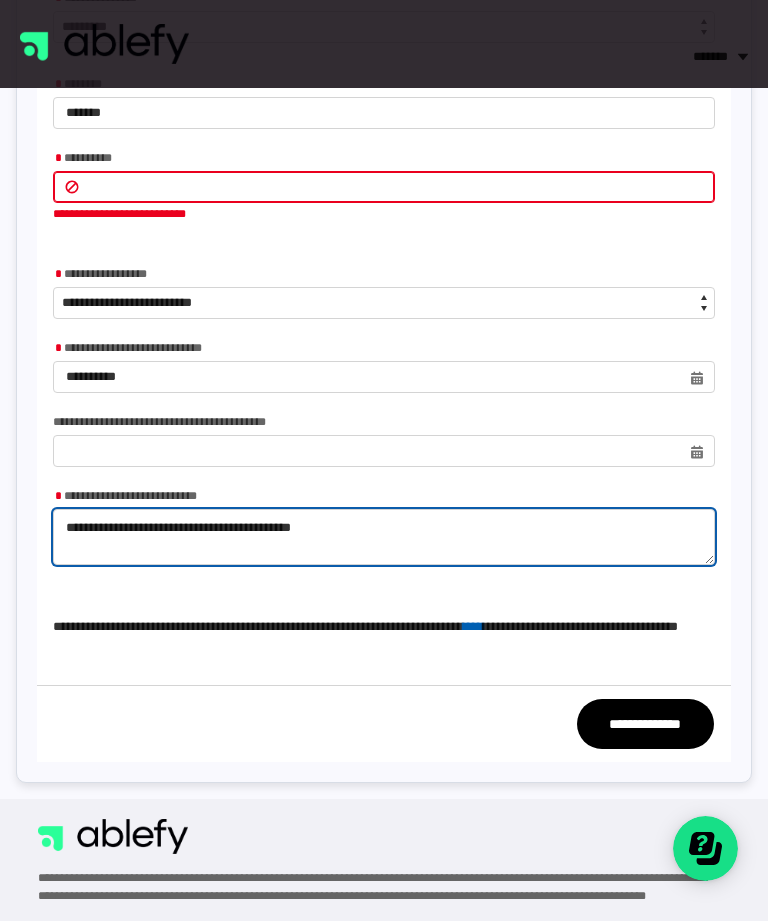 type on "**********" 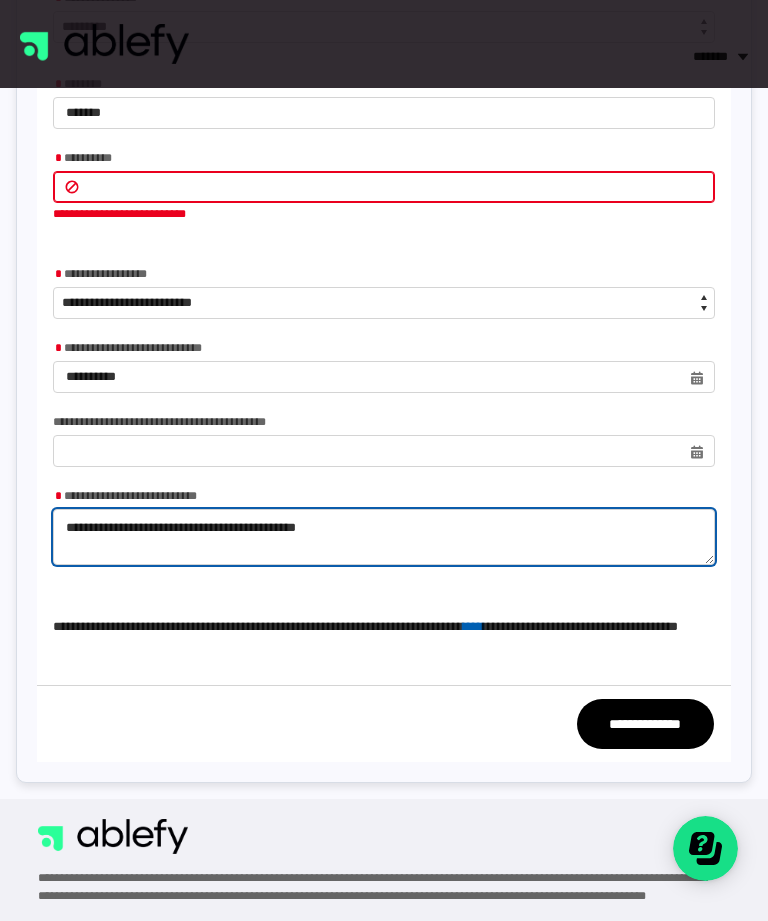 type on "**********" 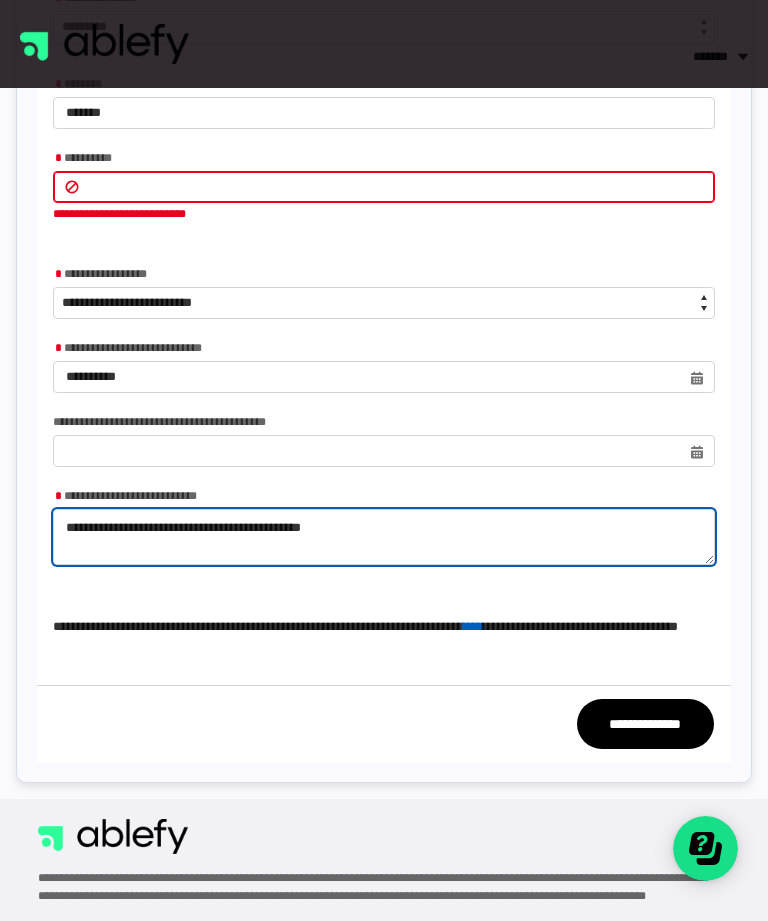 type on "**********" 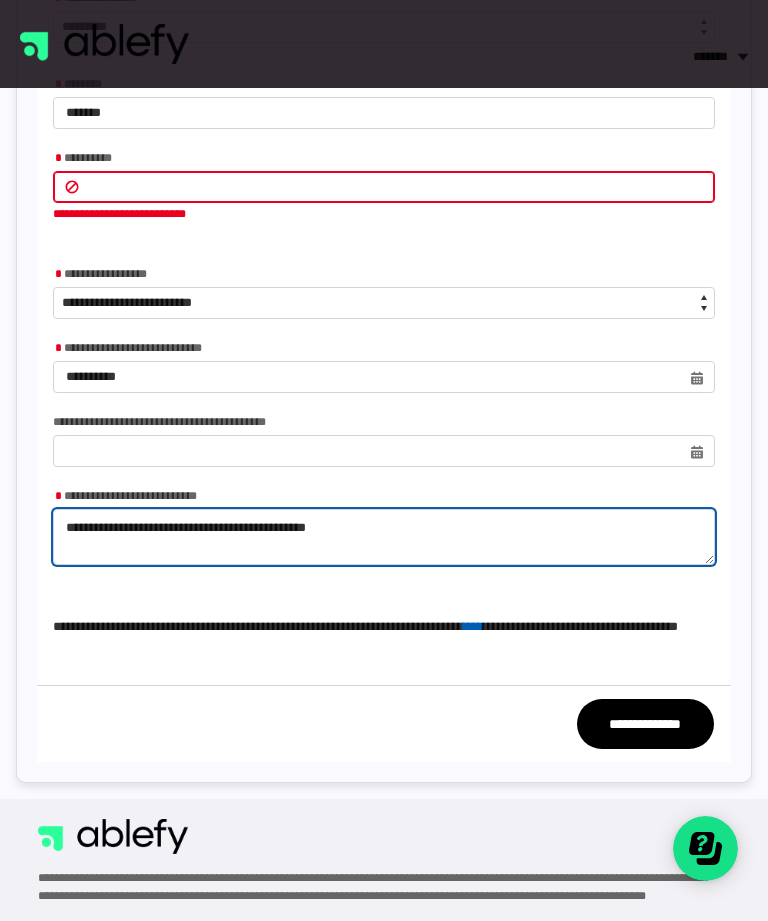 type on "**********" 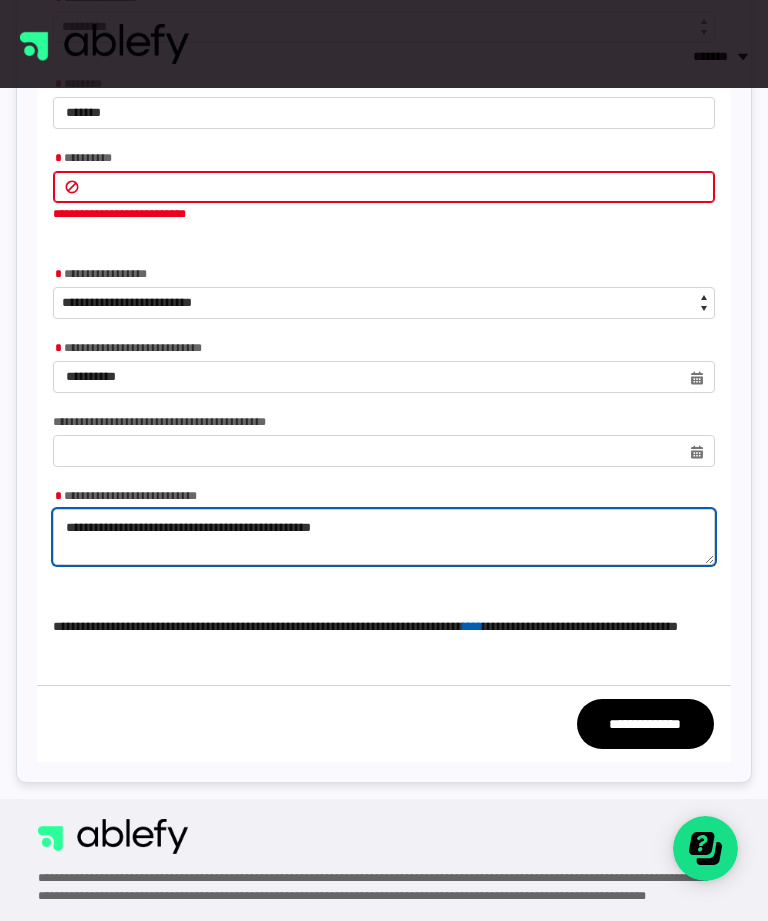 type on "**********" 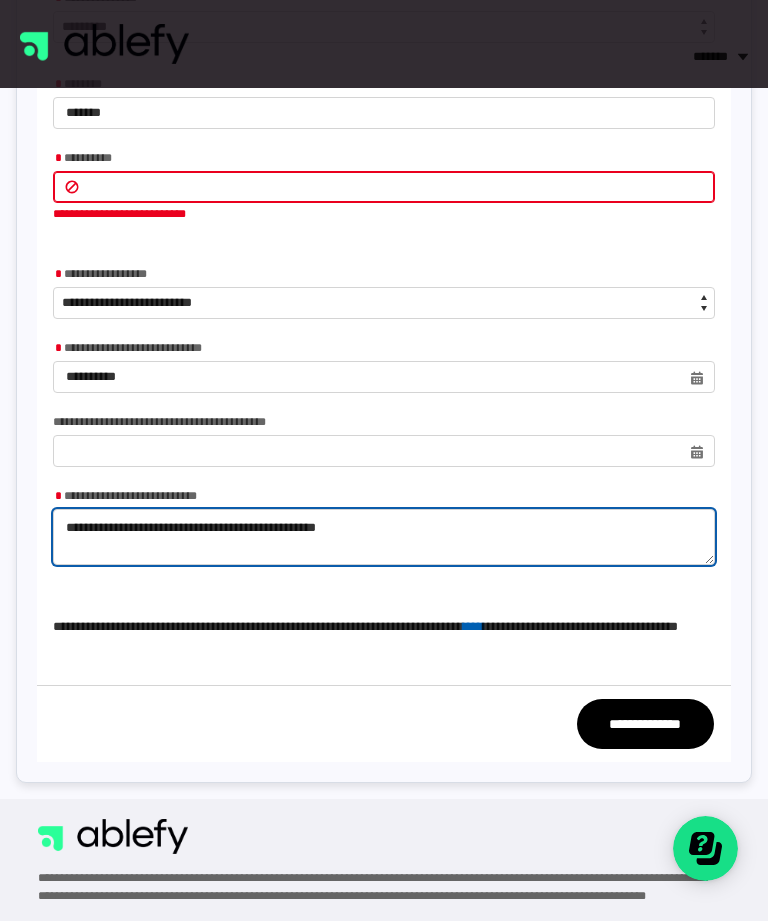 type on "**********" 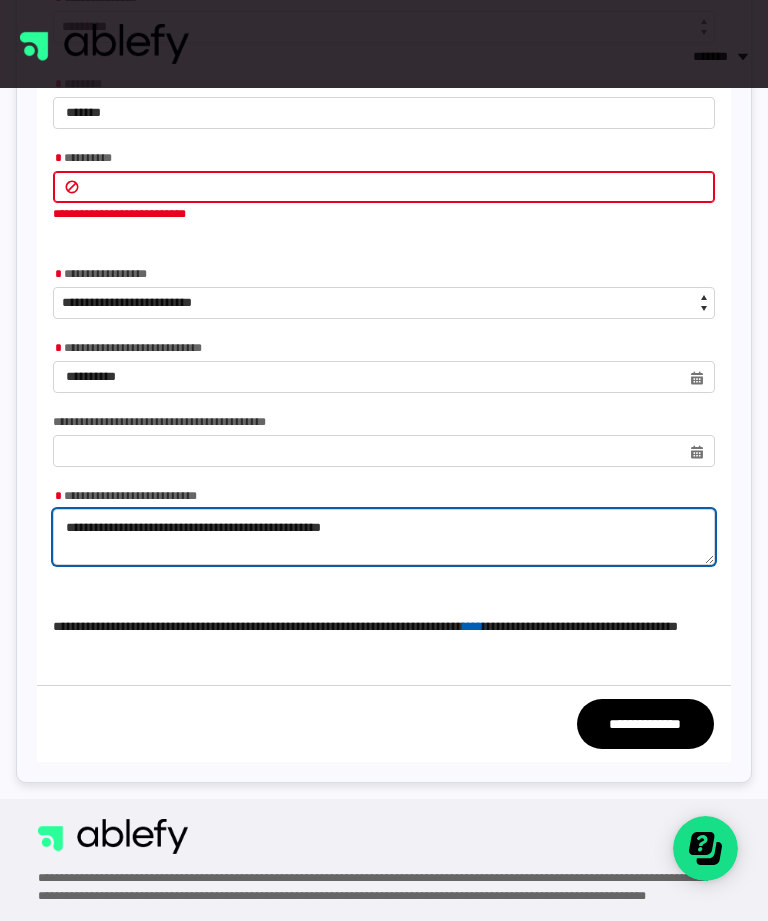 type on "**********" 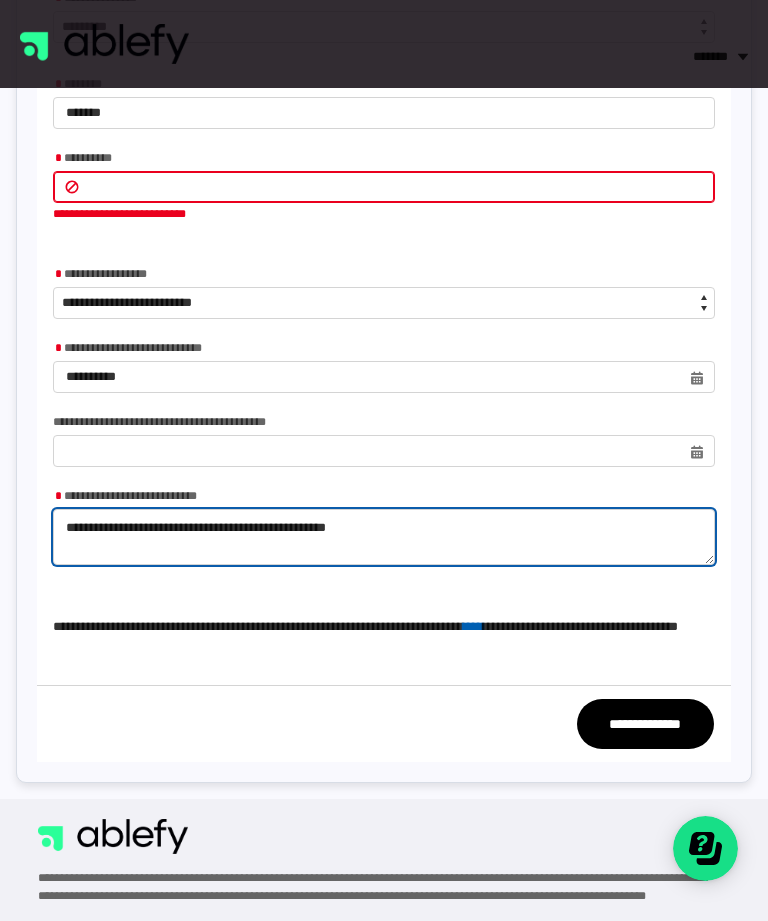 type on "**********" 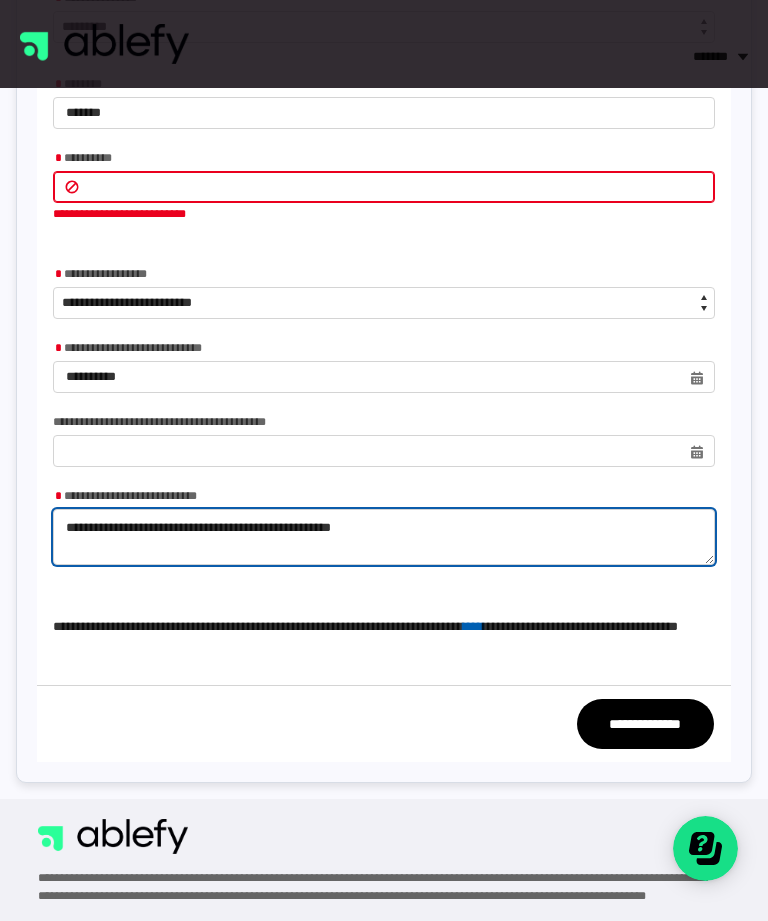 type on "**********" 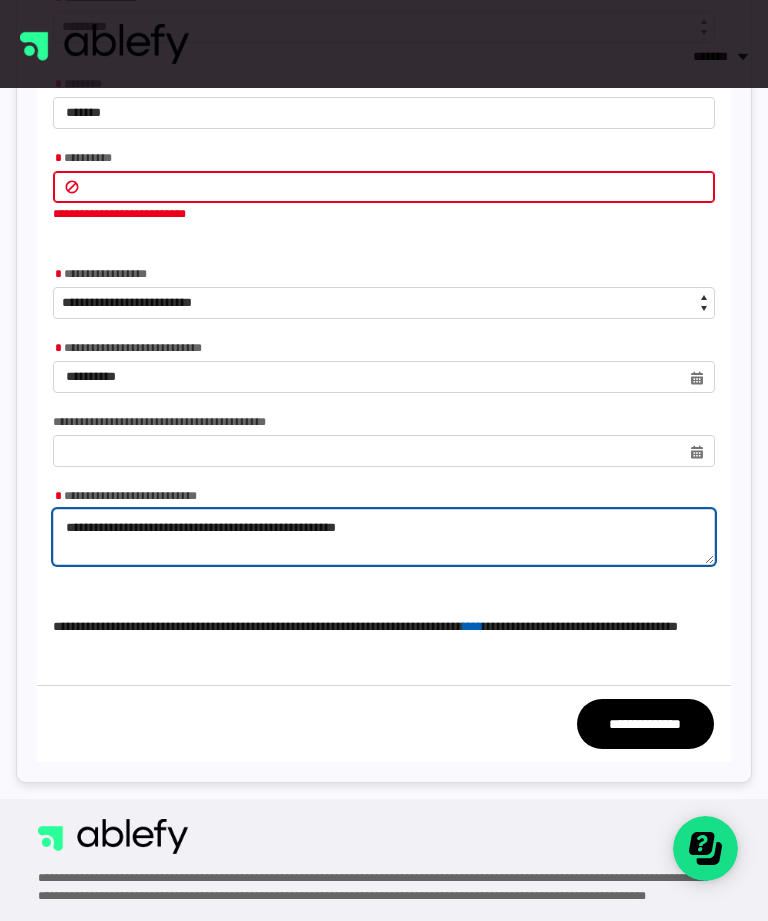 type on "**********" 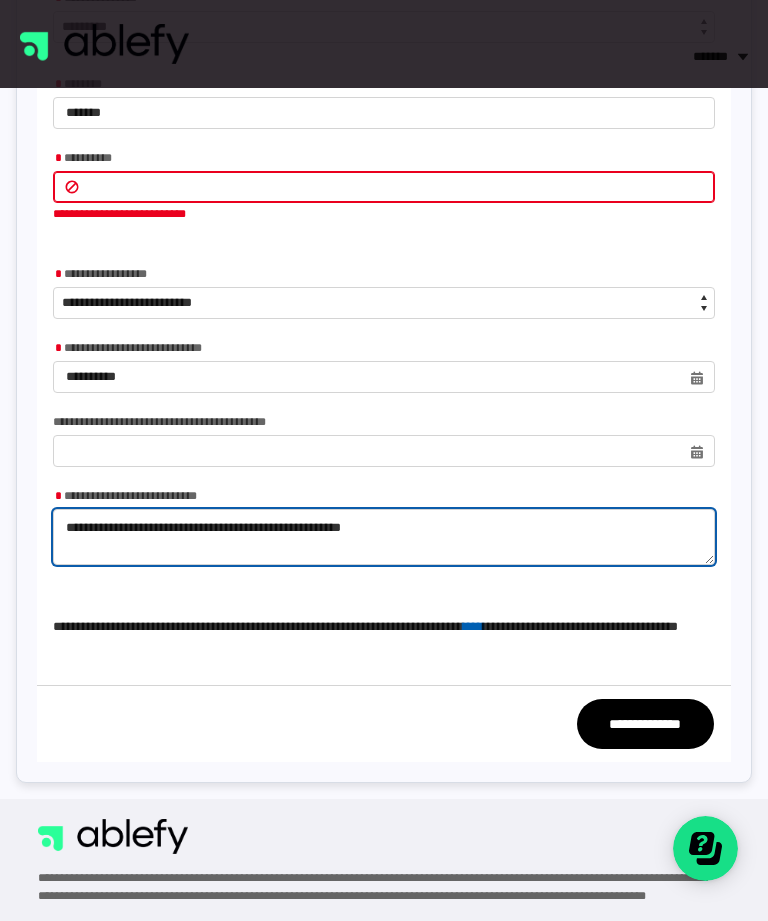 type on "**********" 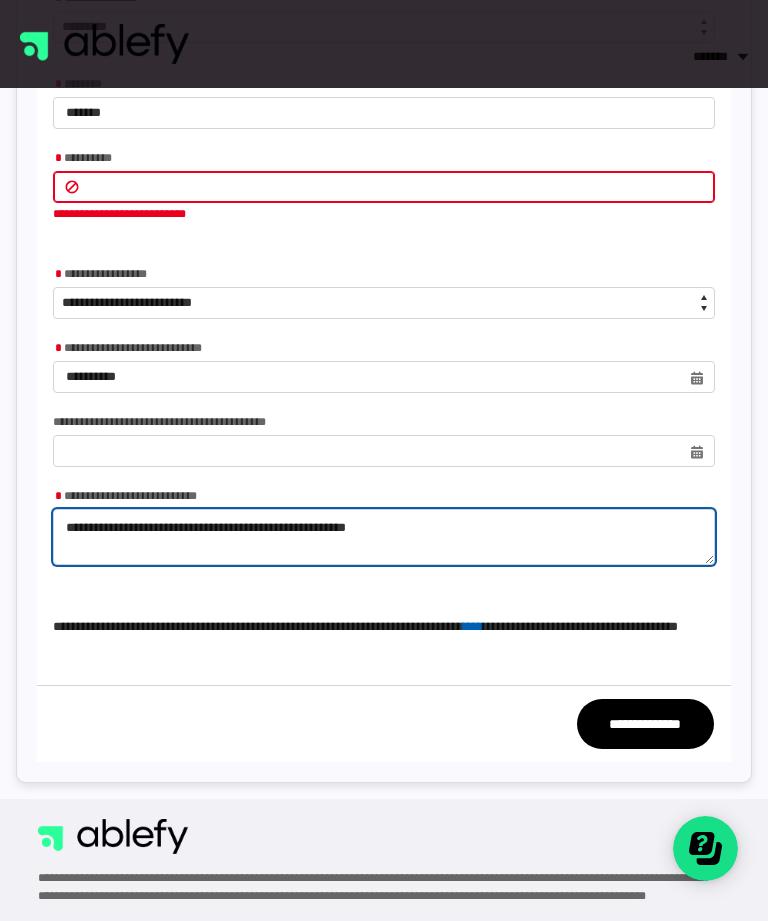 type on "**********" 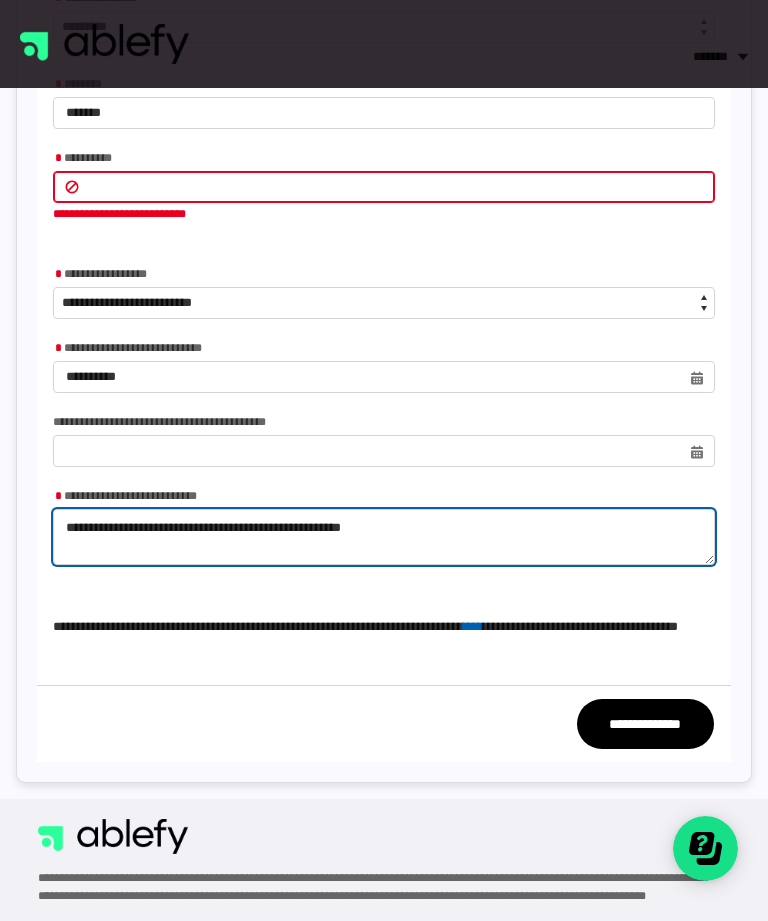 type on "**********" 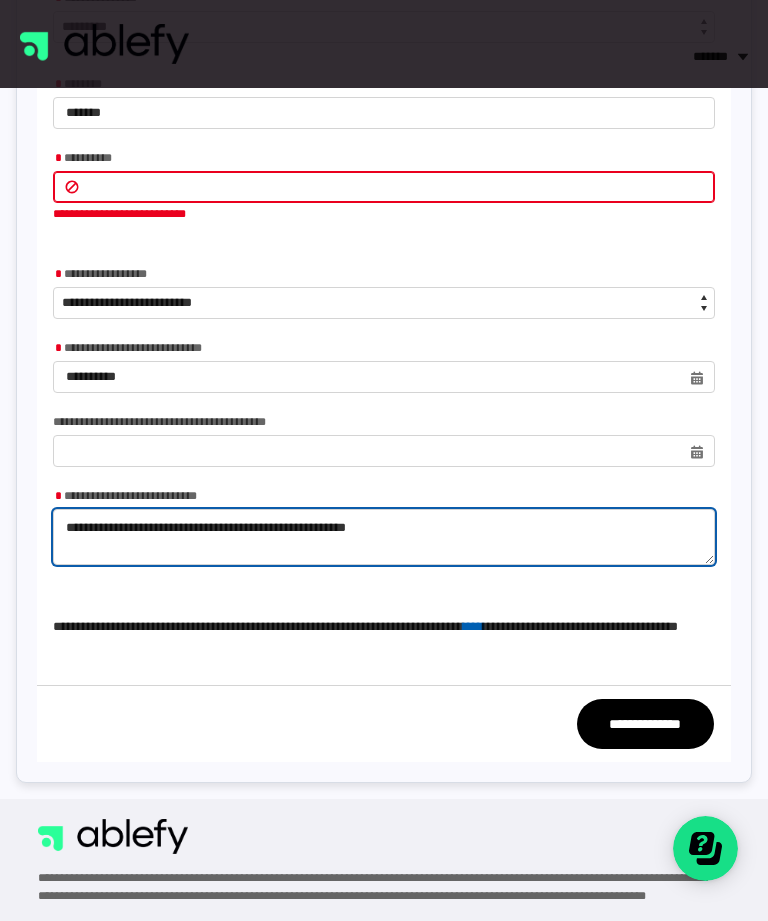 type on "**********" 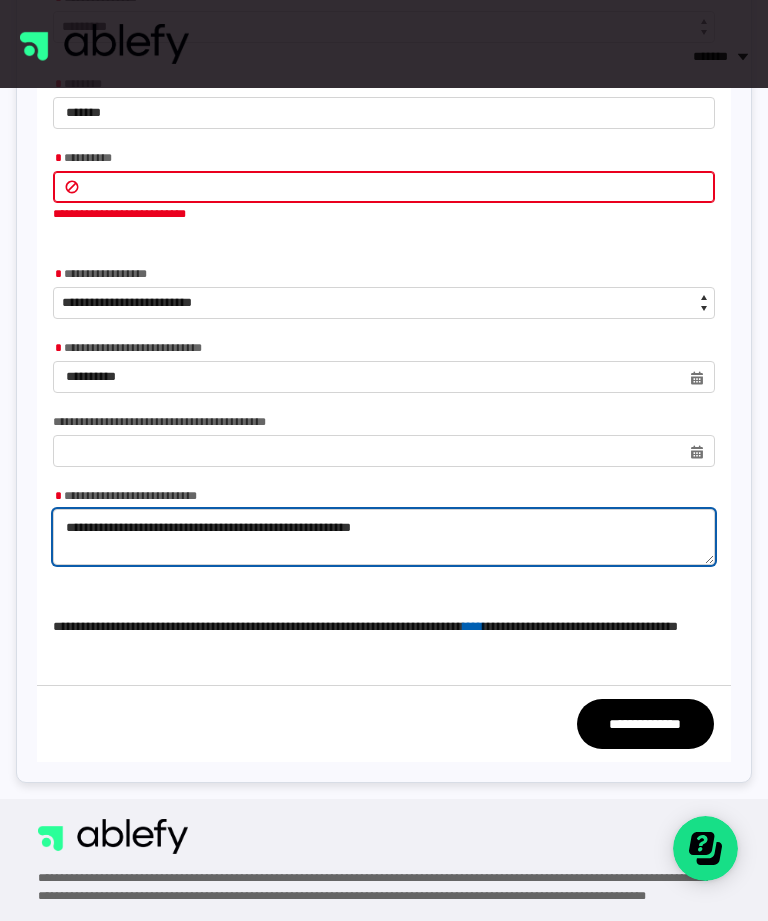 type on "**********" 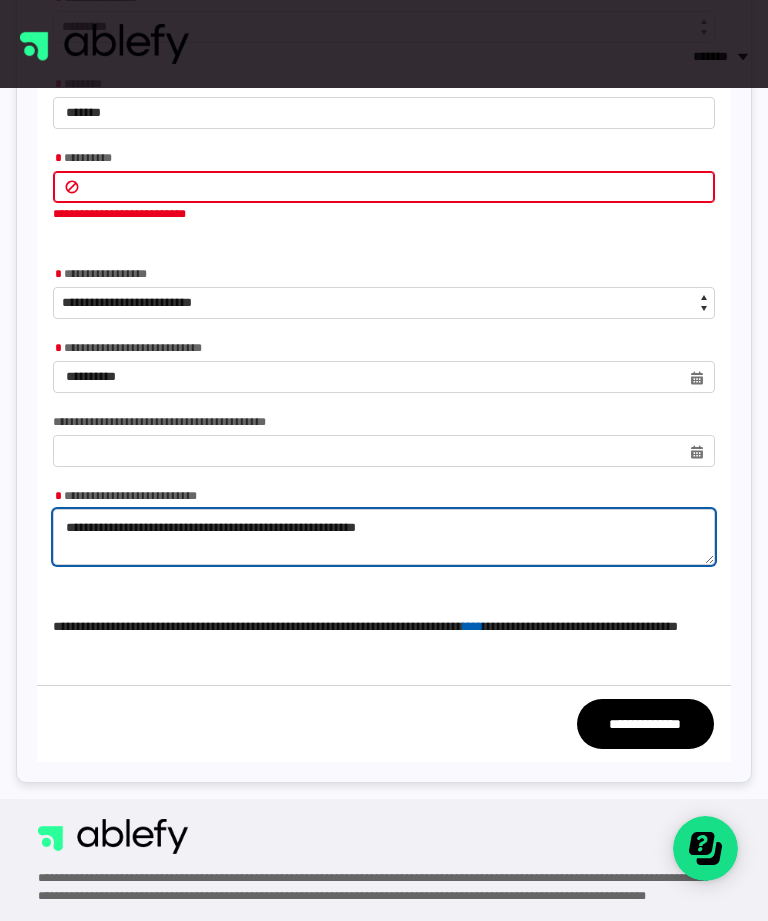 type on "**********" 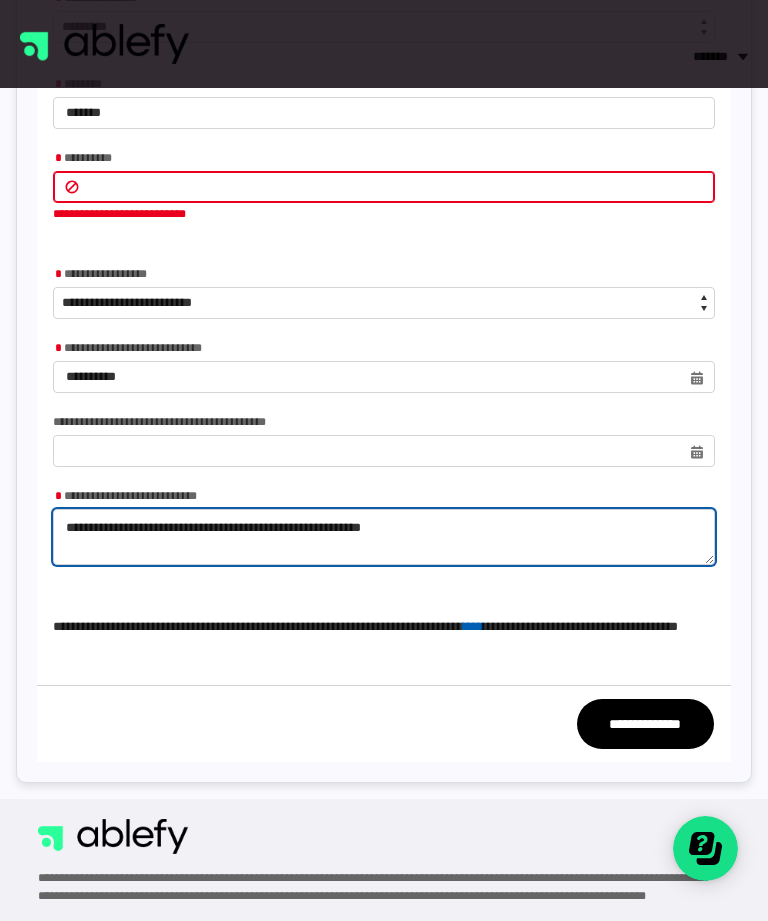 type on "**********" 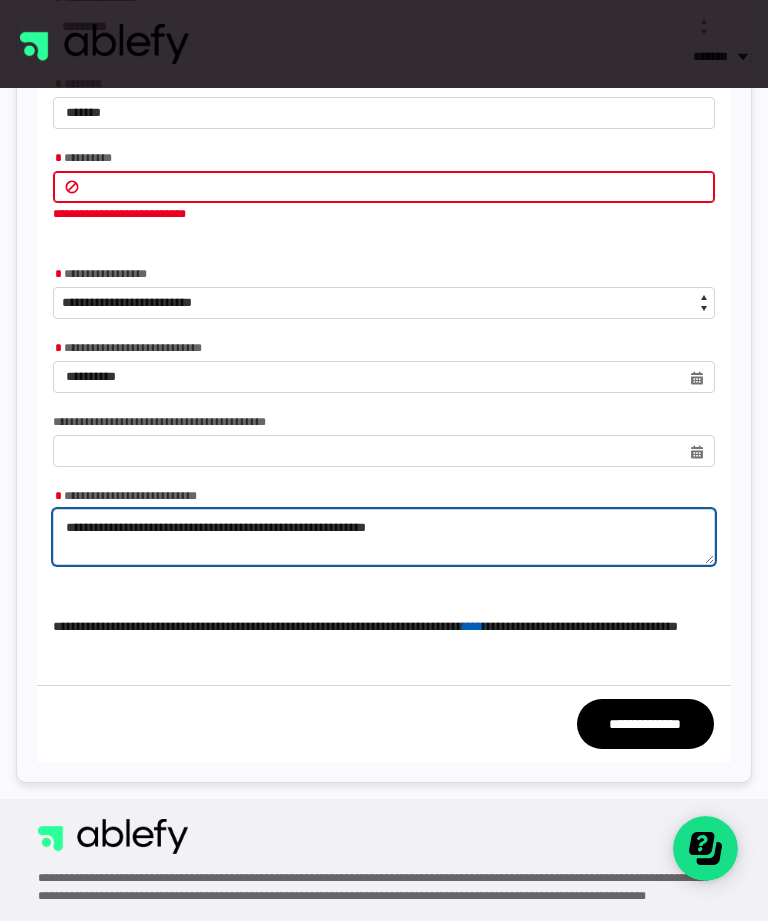type on "**********" 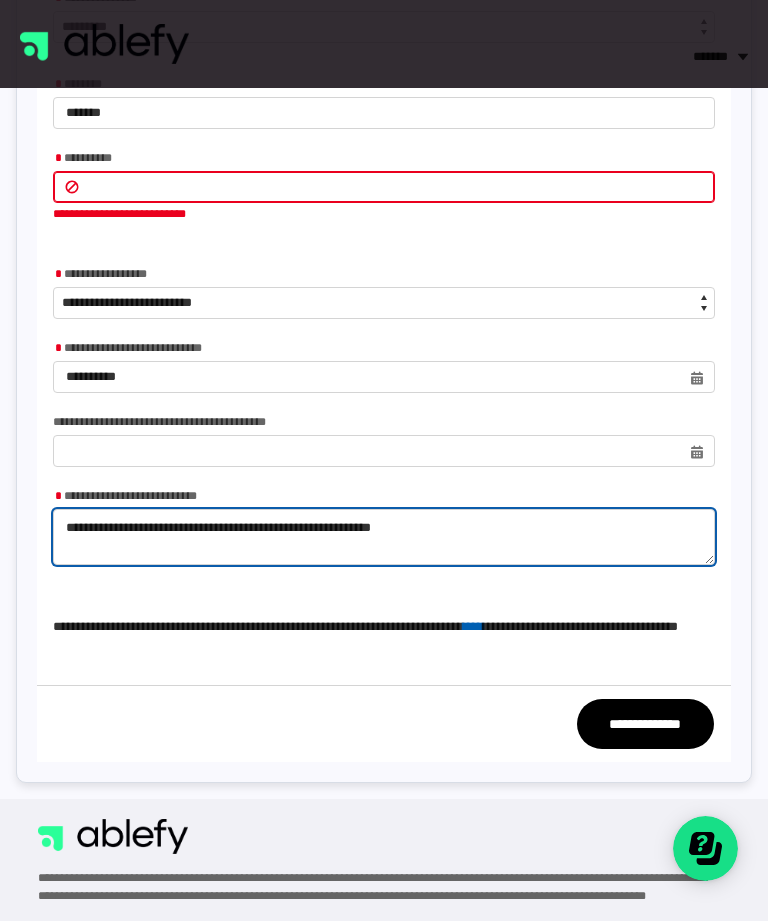 type on "**********" 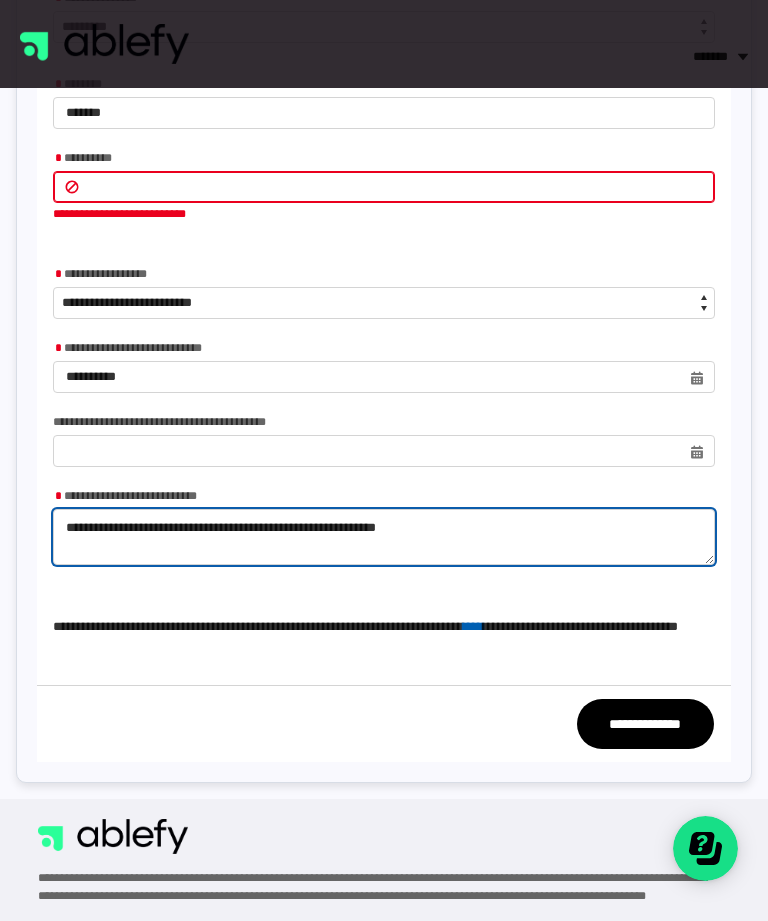 type on "**********" 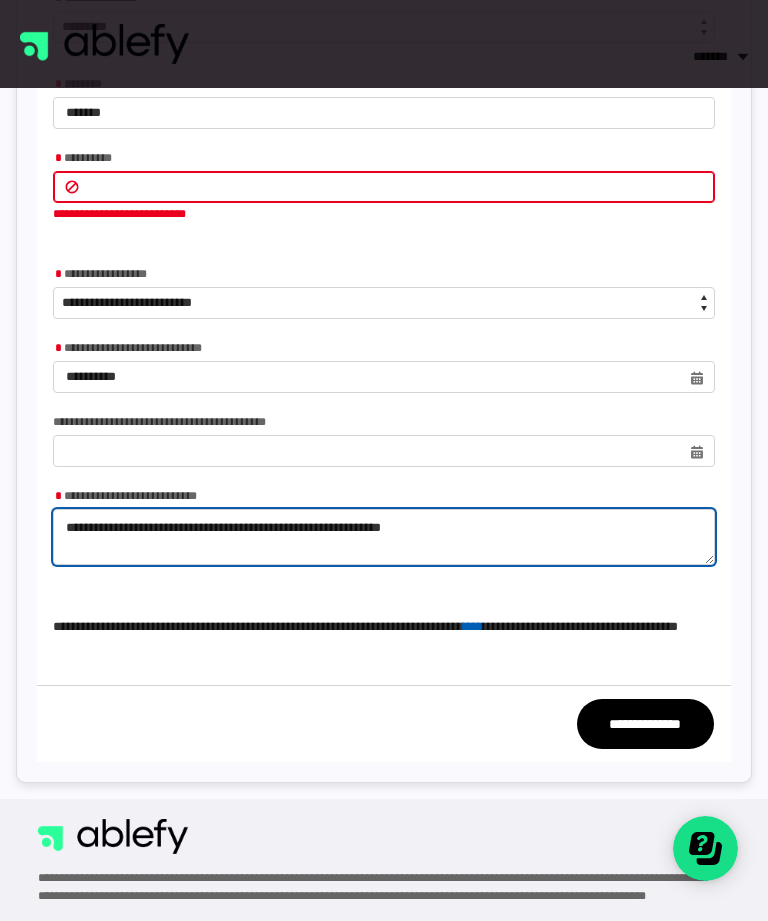 type on "**********" 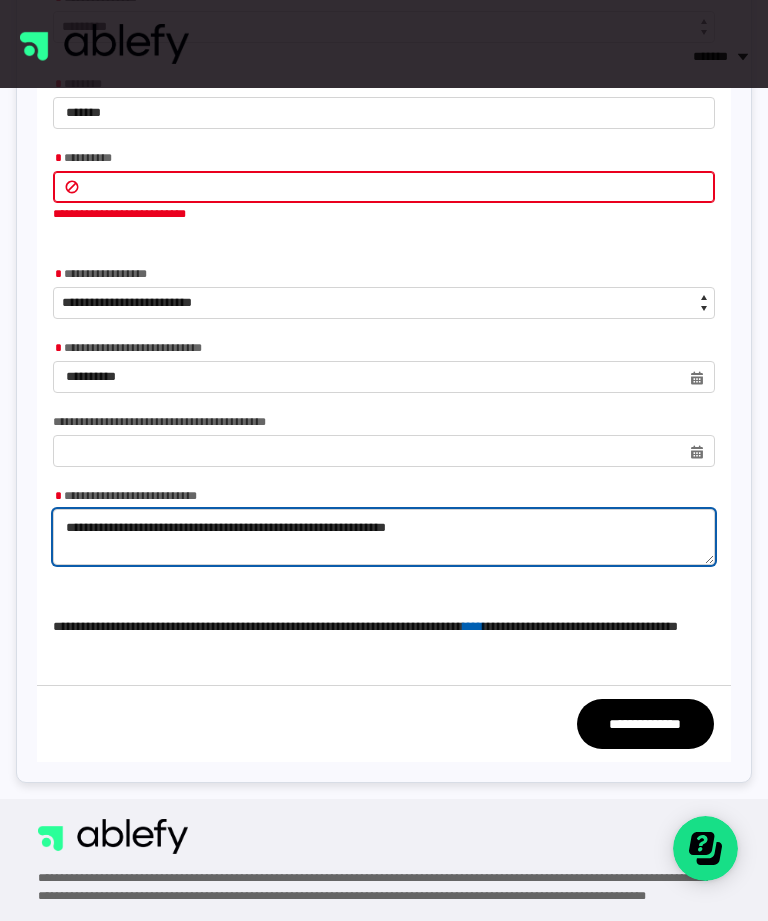 type on "**********" 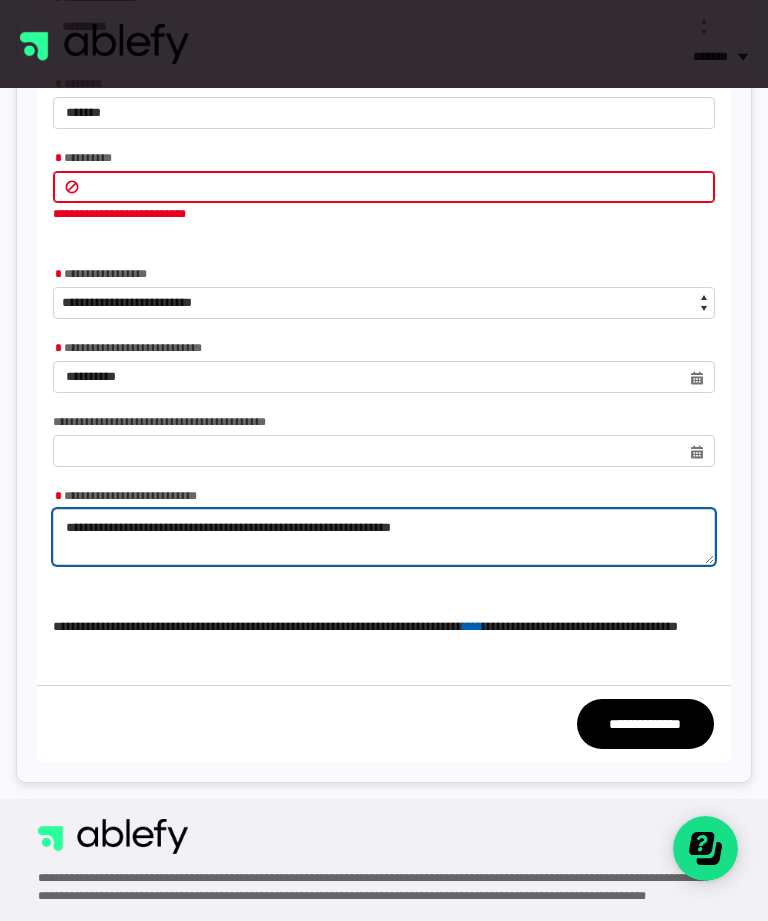 type on "**********" 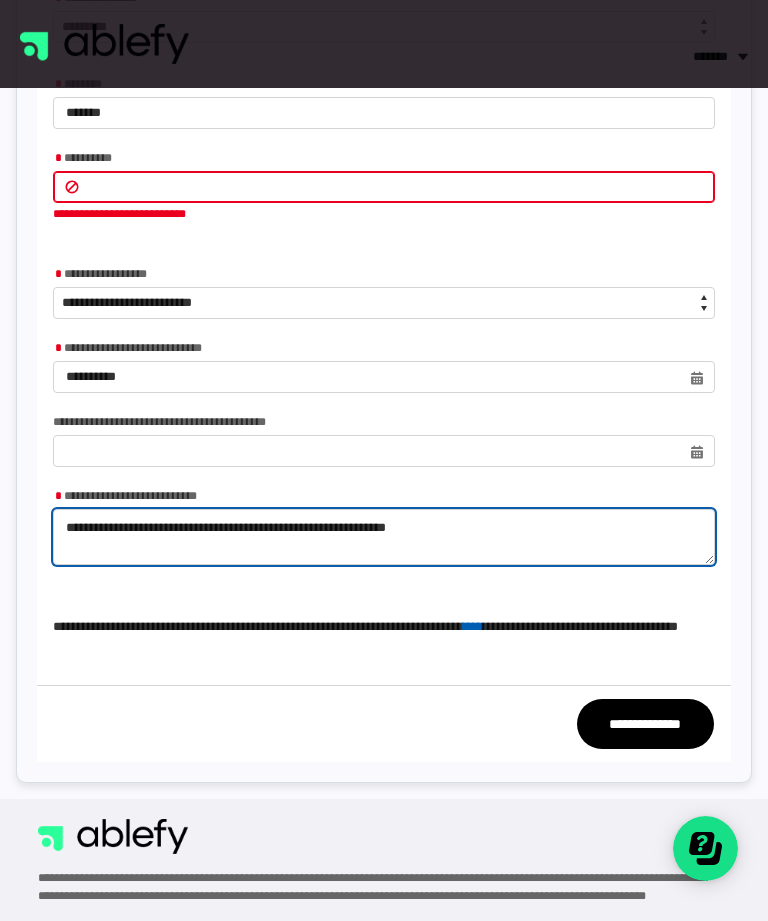 type on "**********" 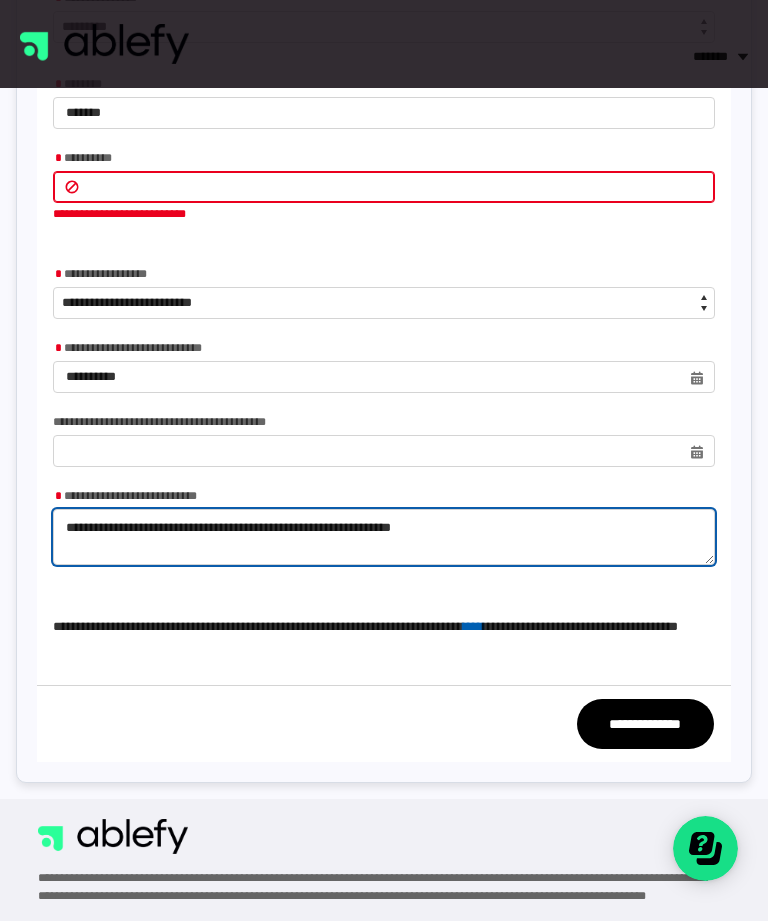 click on "*" at bounding box center (384, 537) 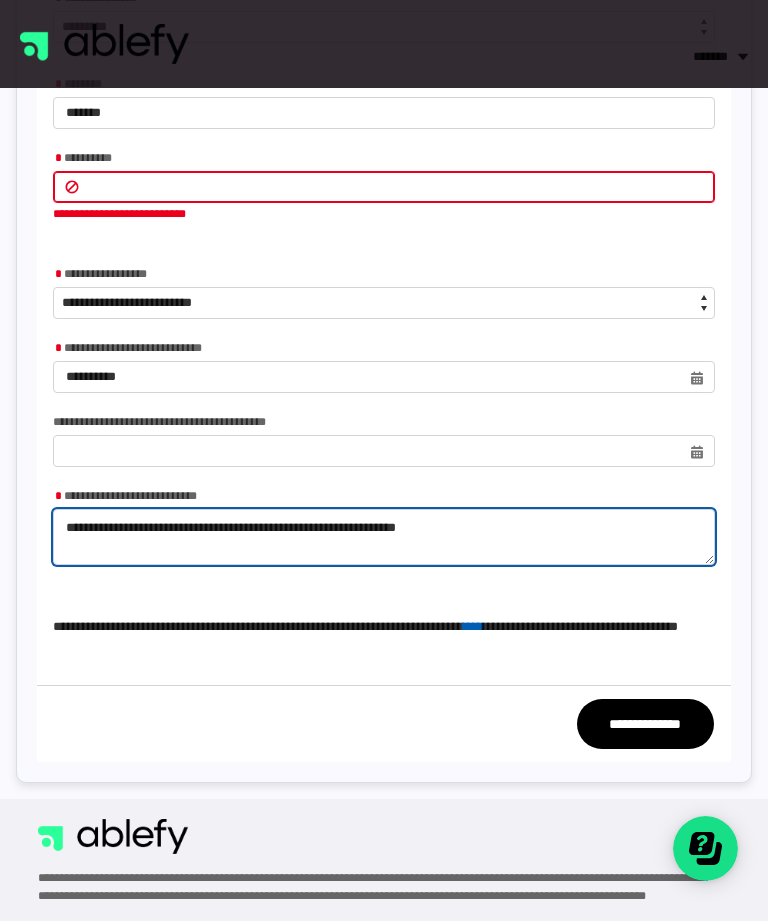 type on "**********" 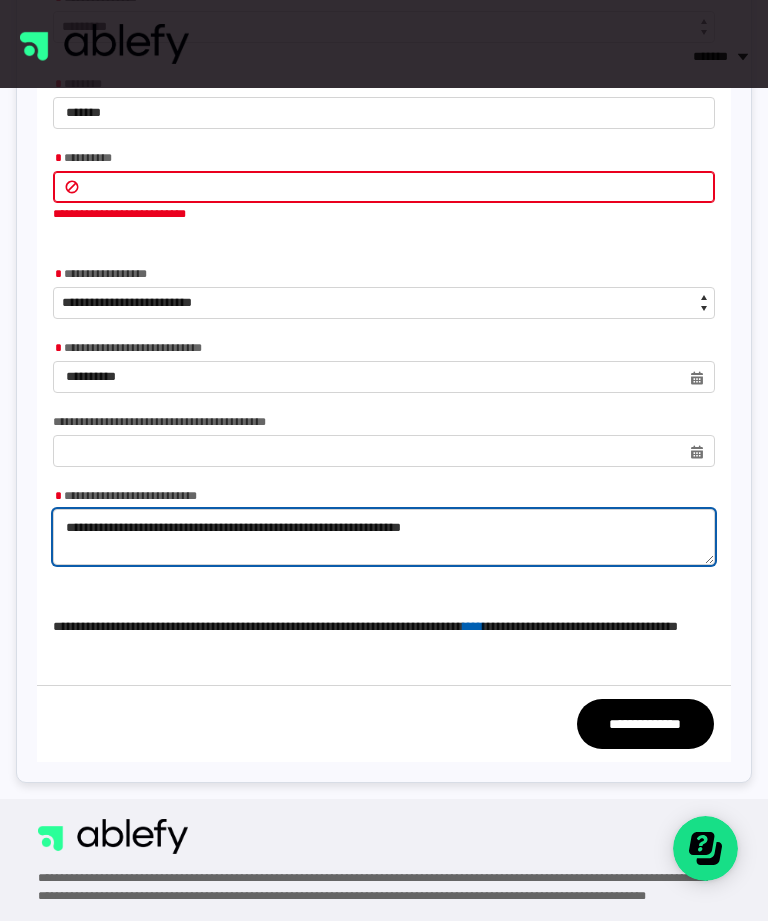 type on "**********" 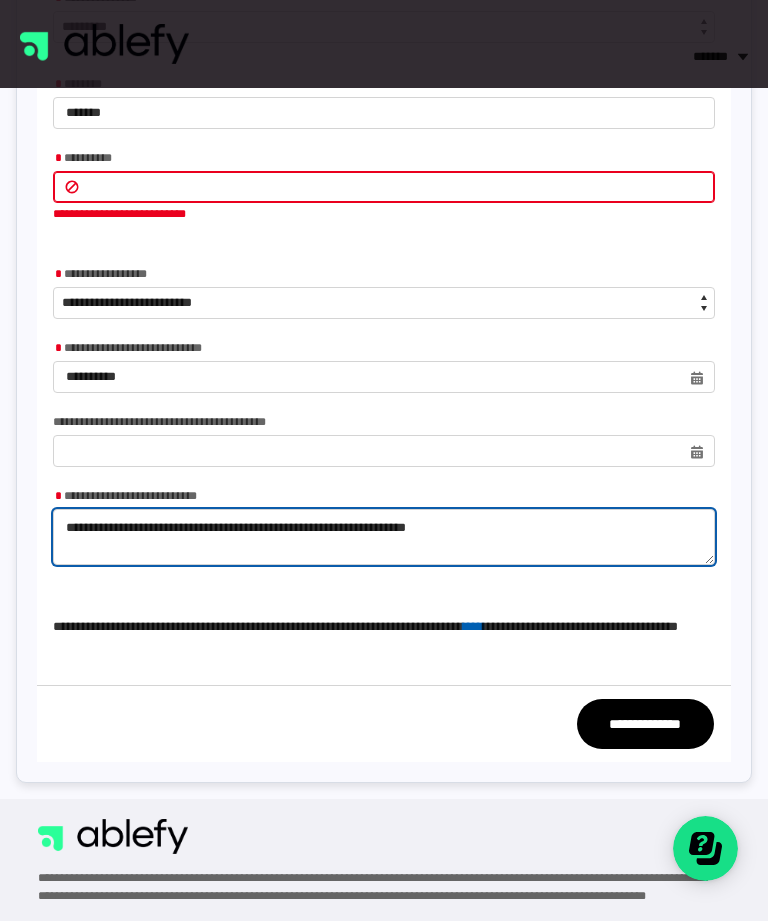 type on "**********" 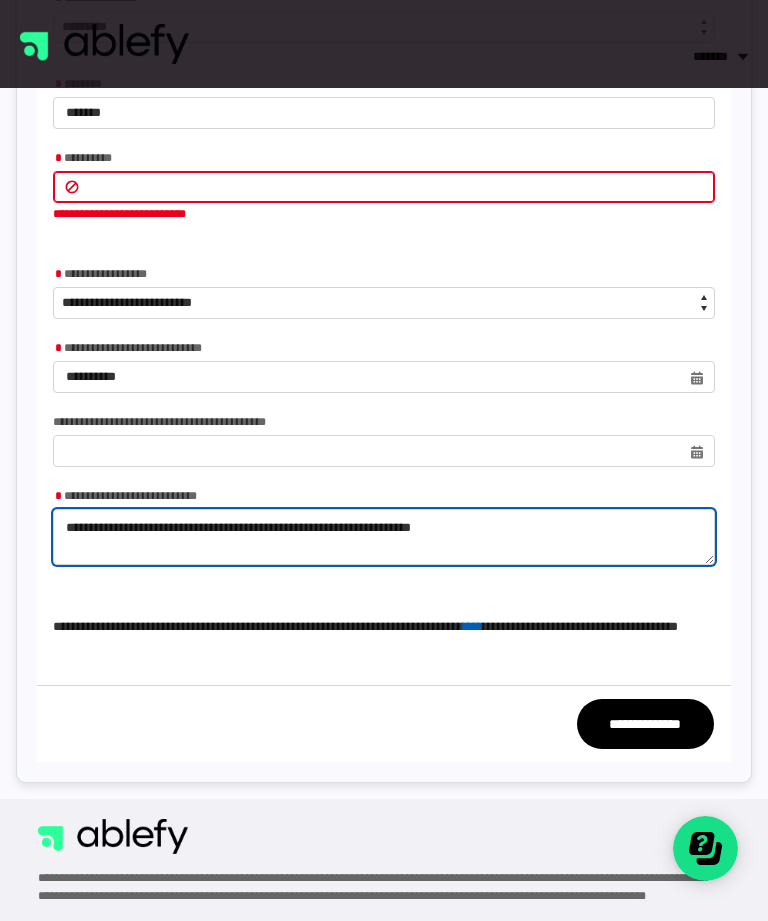 type on "**********" 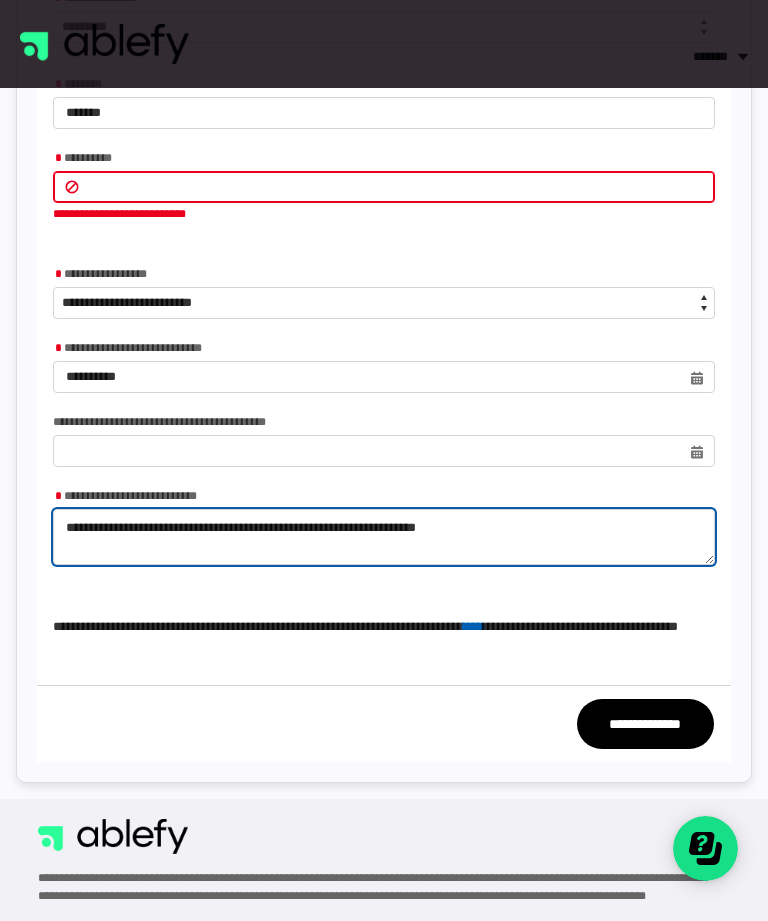 type on "**********" 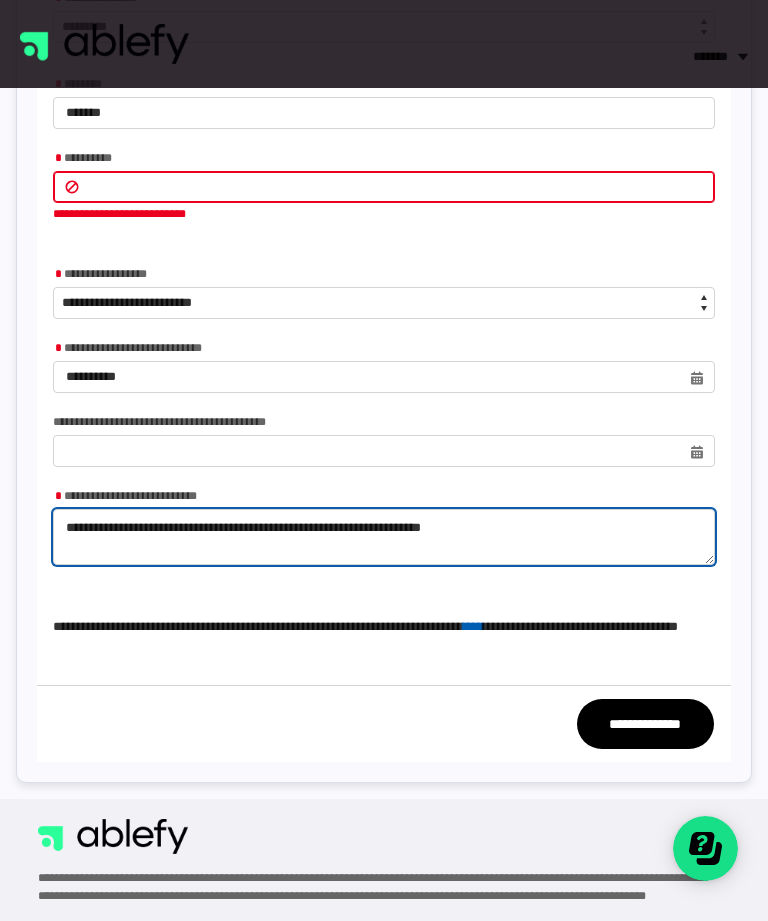 type on "**********" 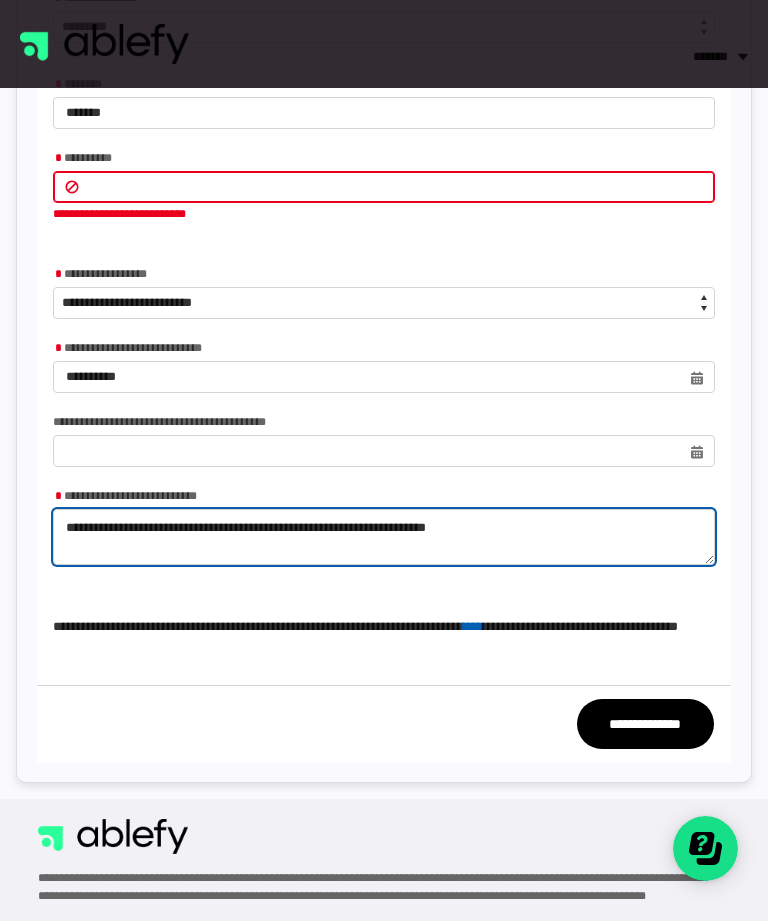 type on "**********" 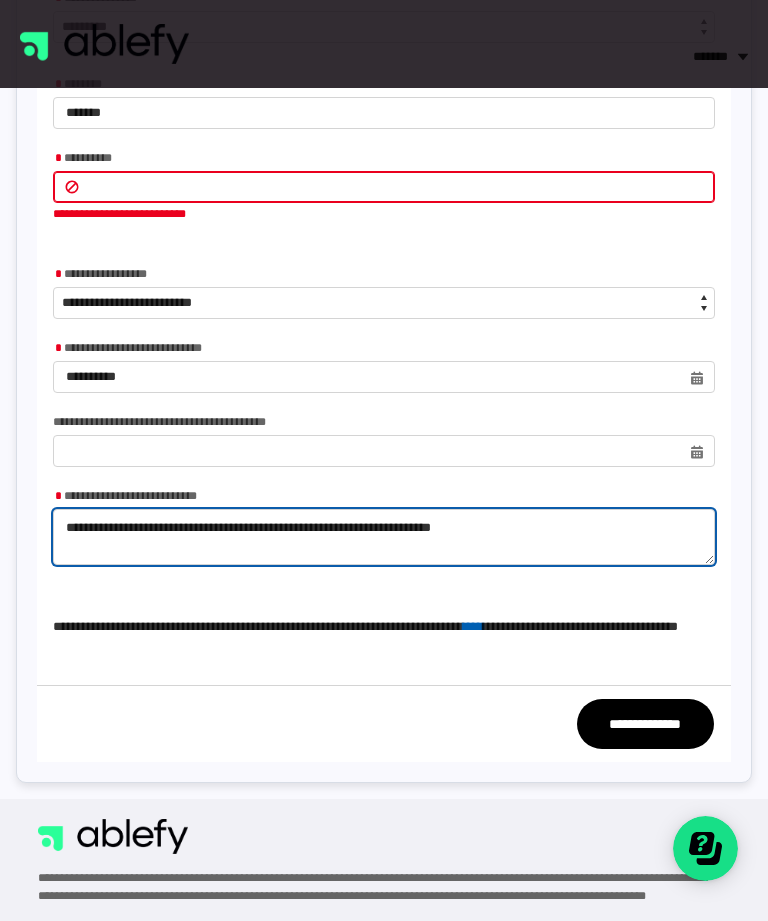 type on "**********" 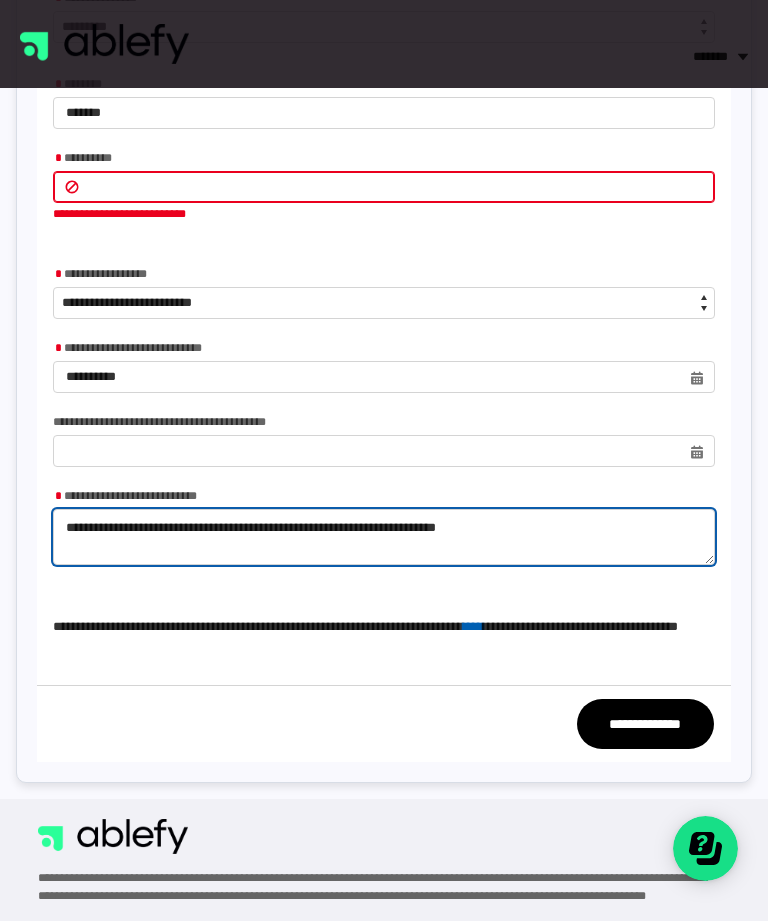 type on "**********" 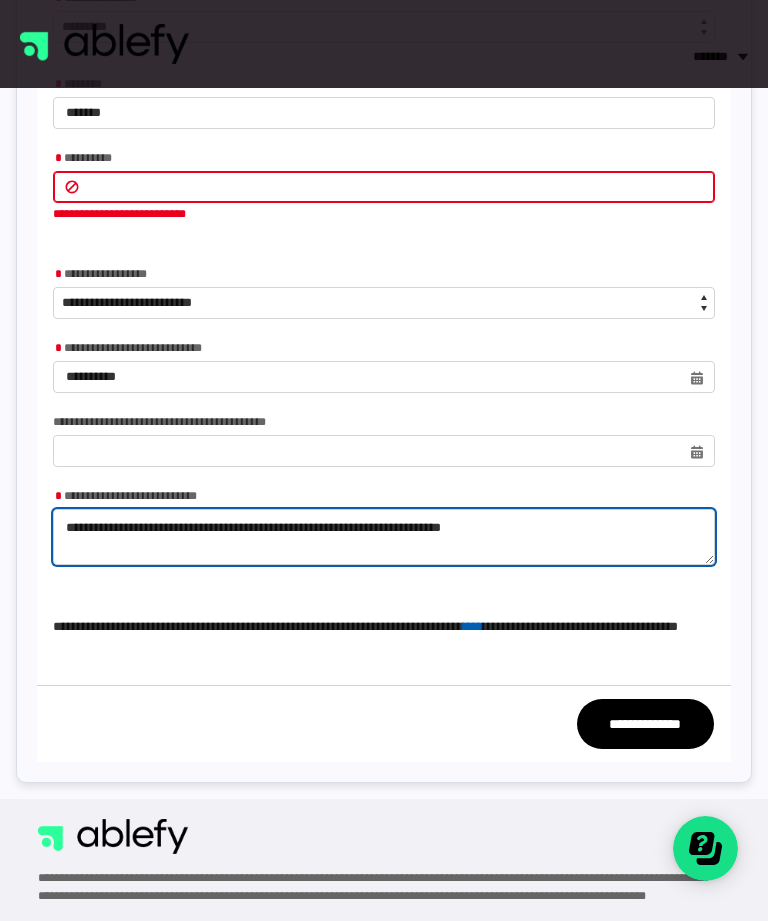 type on "**********" 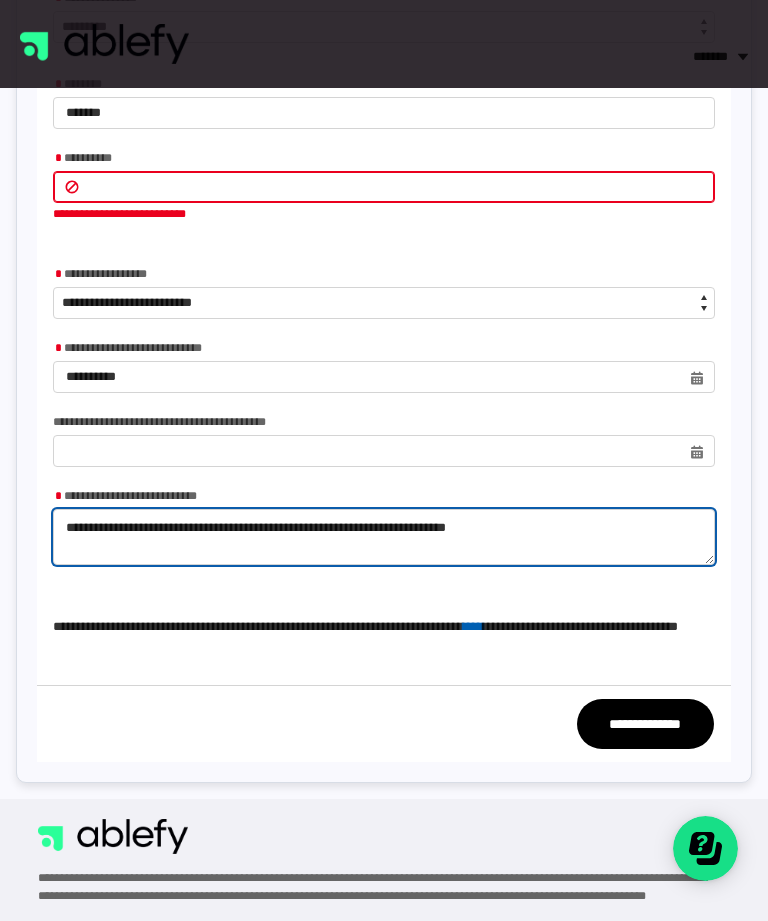 type on "**********" 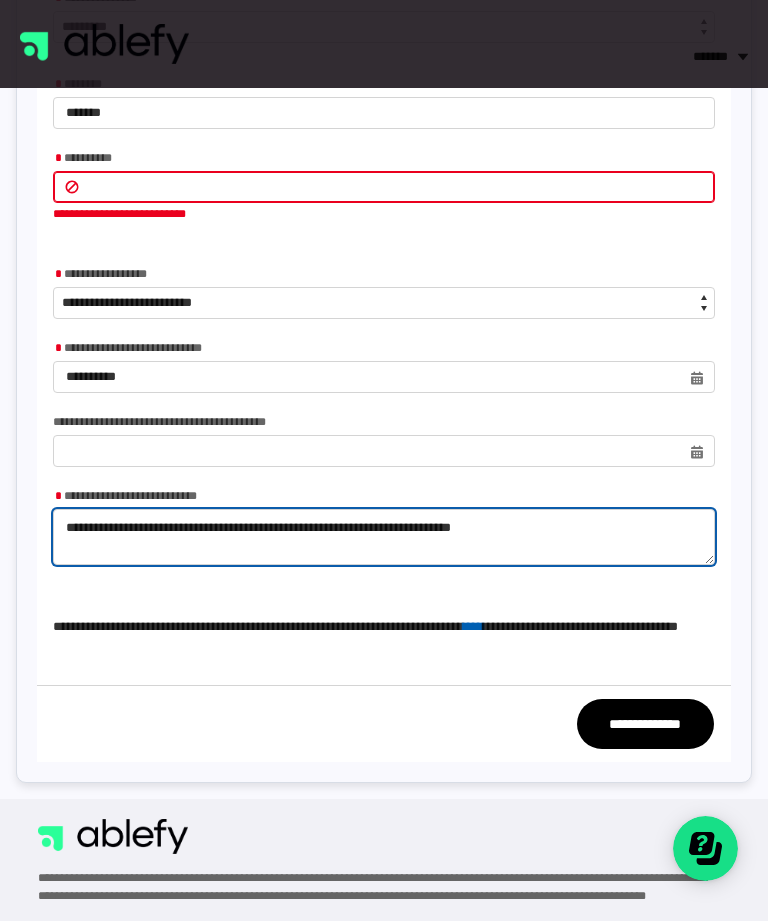 type on "**********" 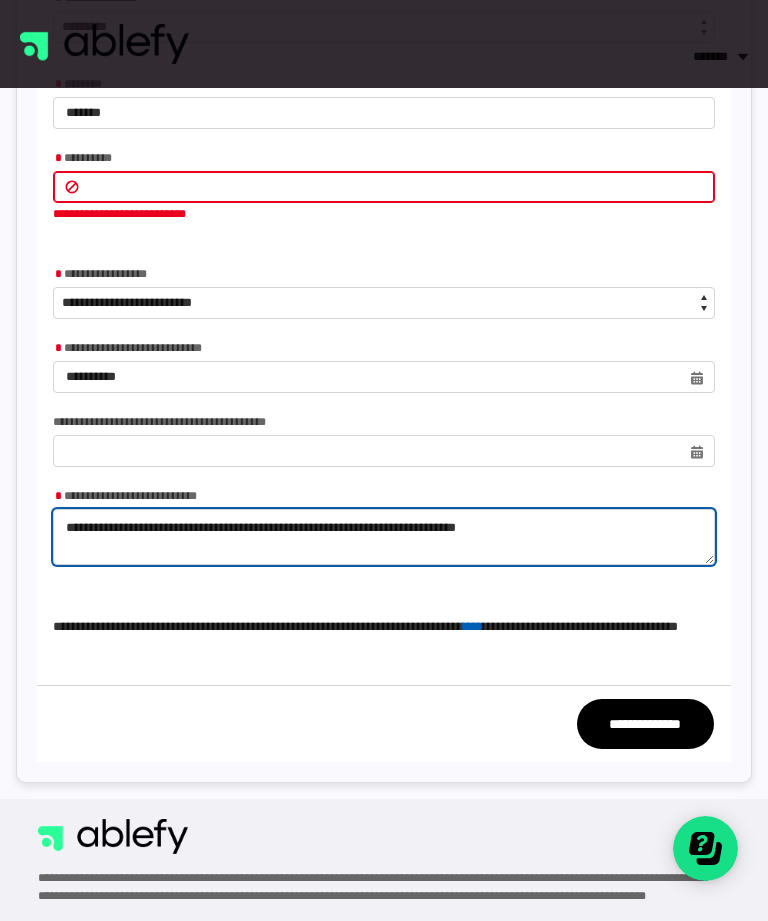 type on "**********" 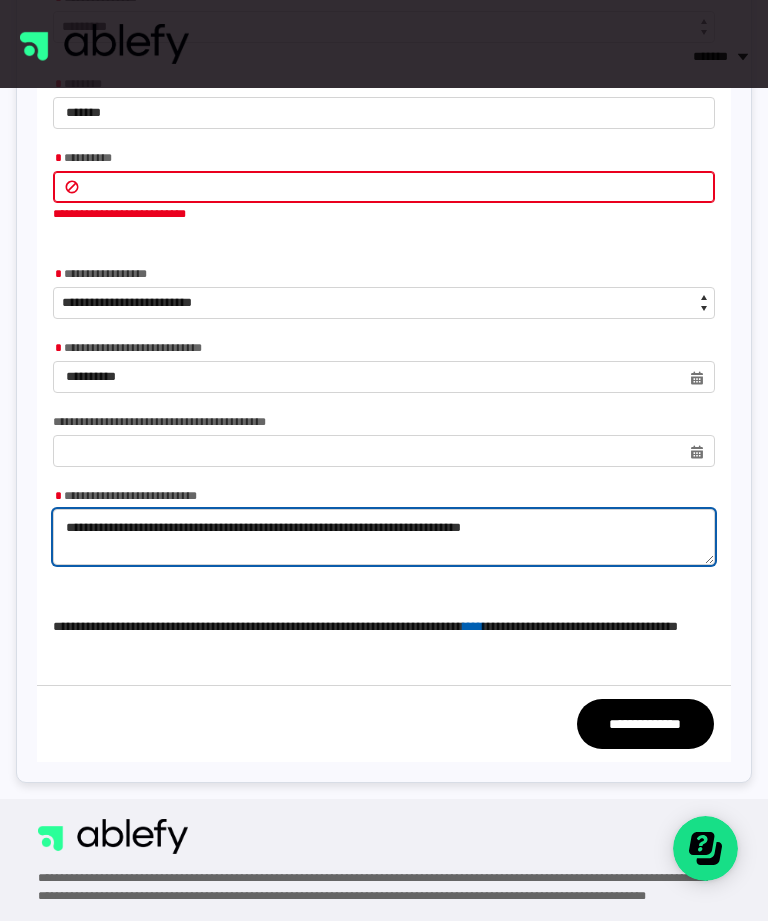 type on "**********" 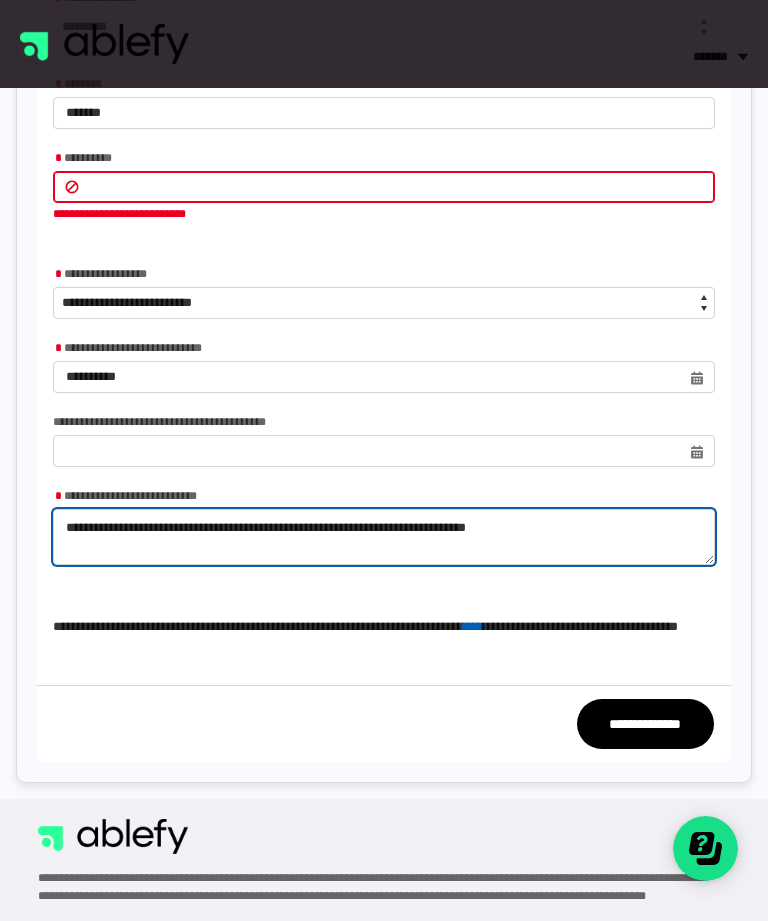 type 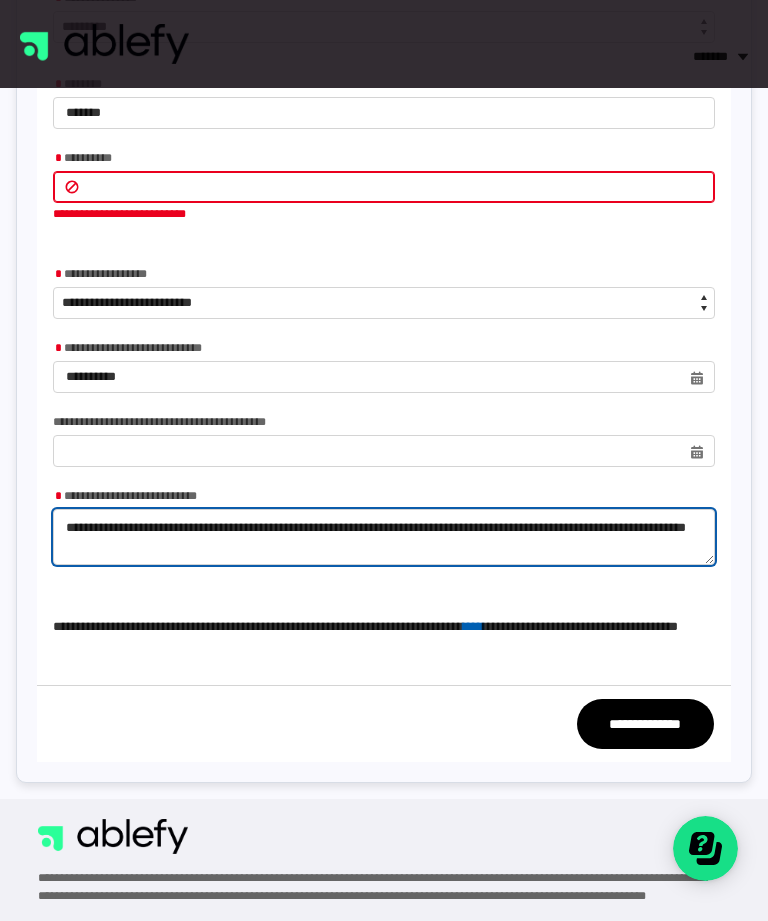 click on "*" at bounding box center [384, 537] 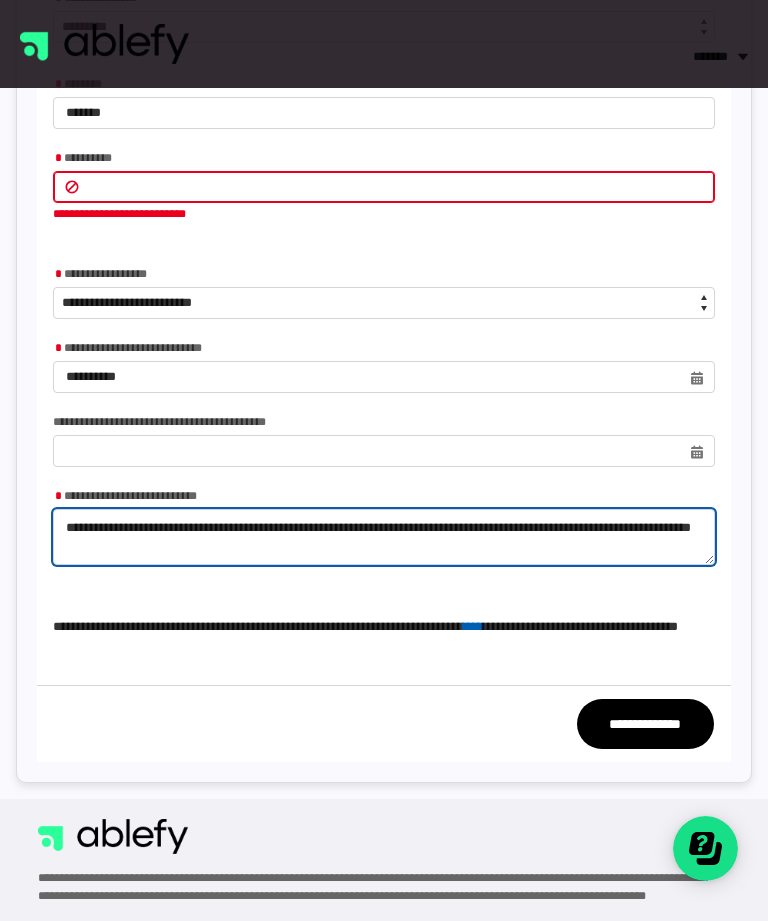 click on "*" at bounding box center [384, 537] 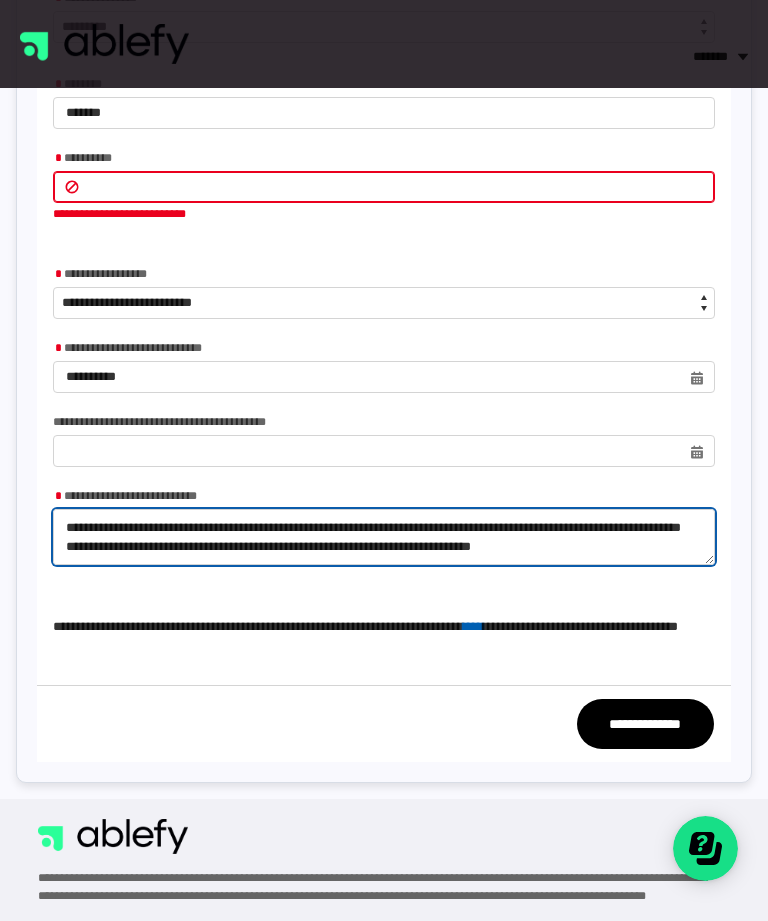 click on "*" at bounding box center [384, 537] 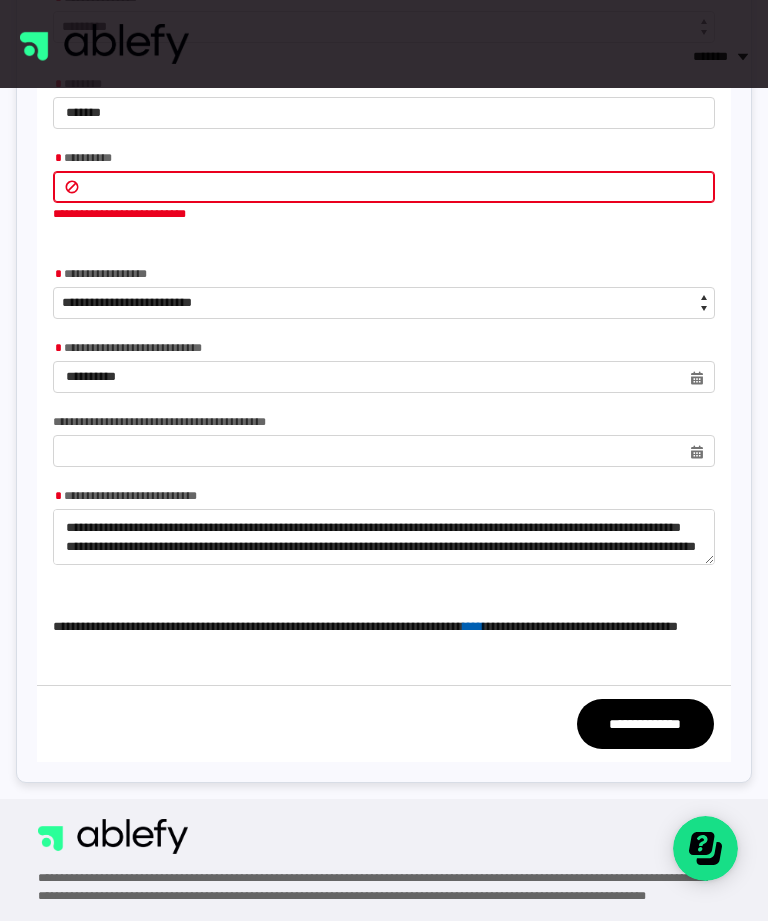 click on "**********" 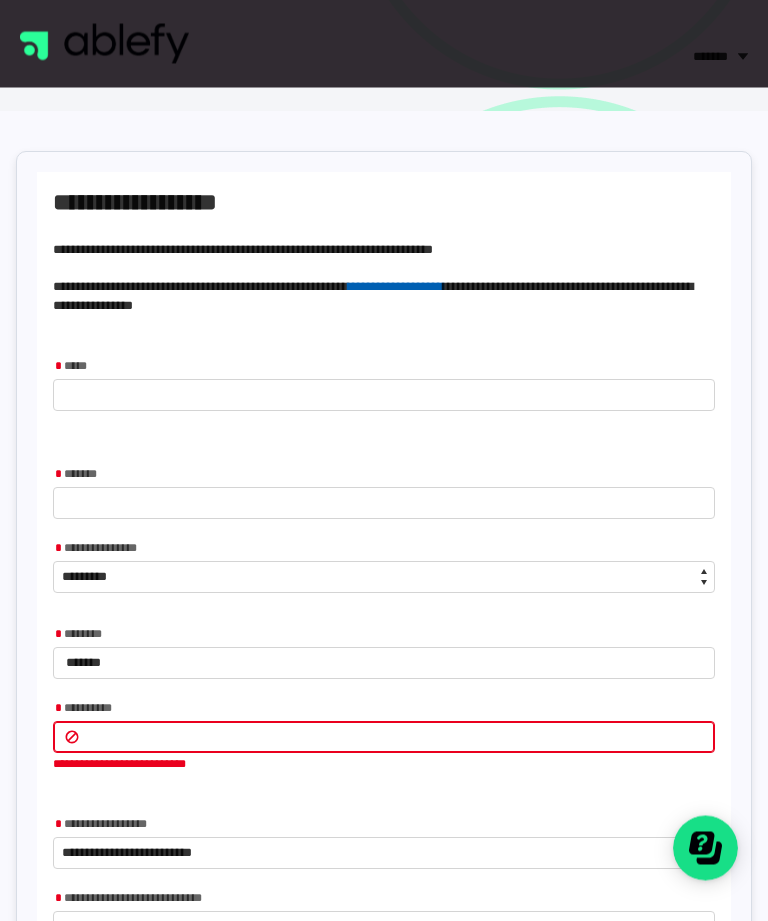 scroll, scrollTop: 353, scrollLeft: 0, axis: vertical 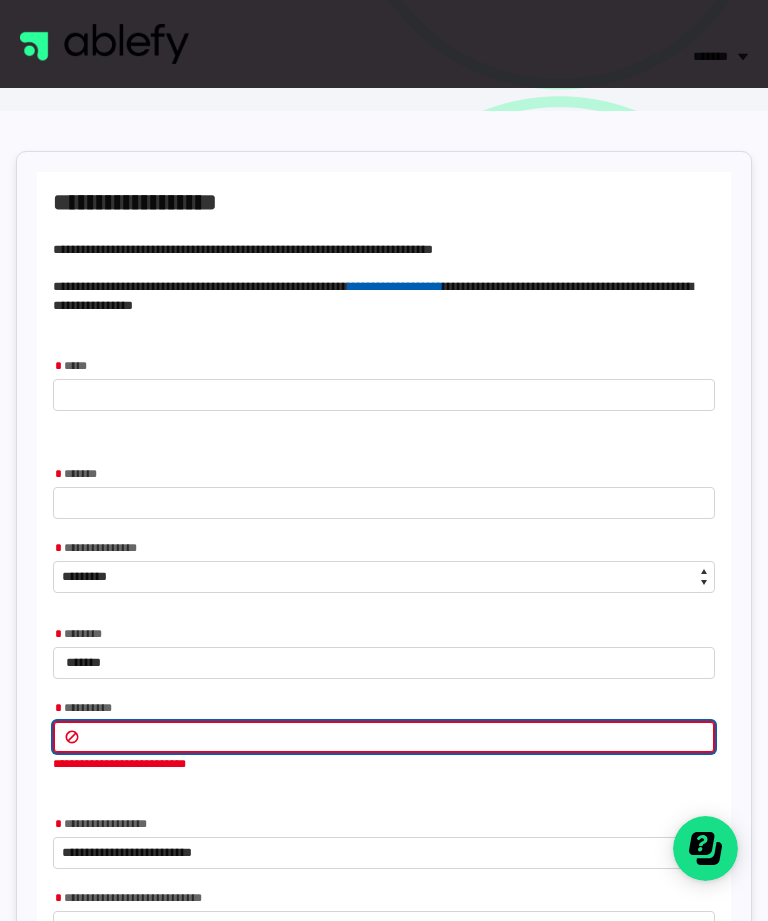 click at bounding box center (384, 737) 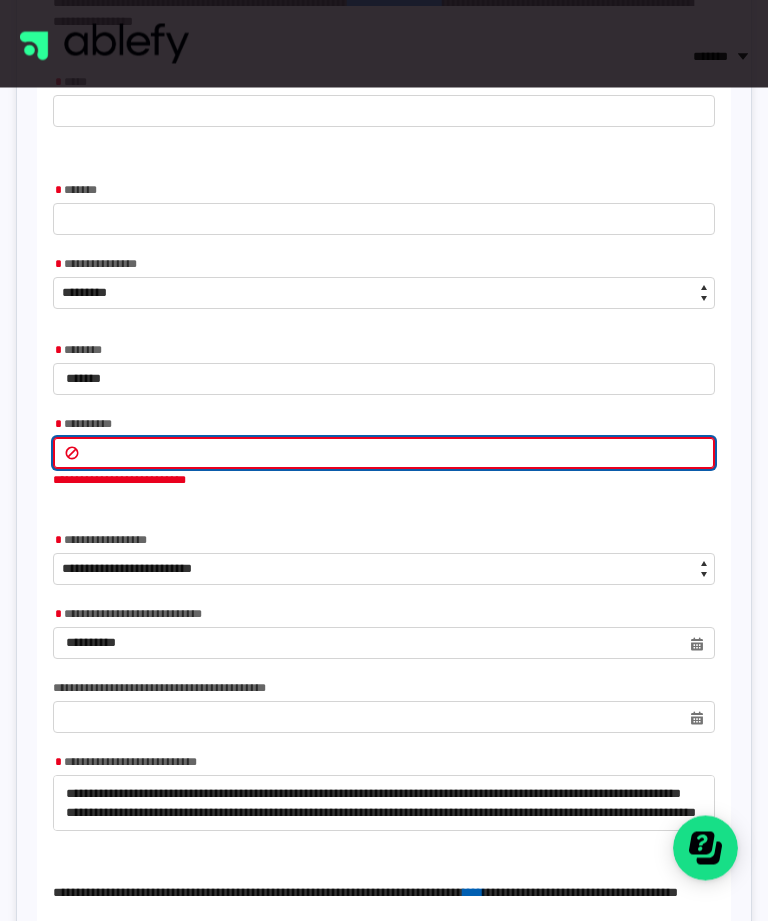 scroll, scrollTop: 637, scrollLeft: 0, axis: vertical 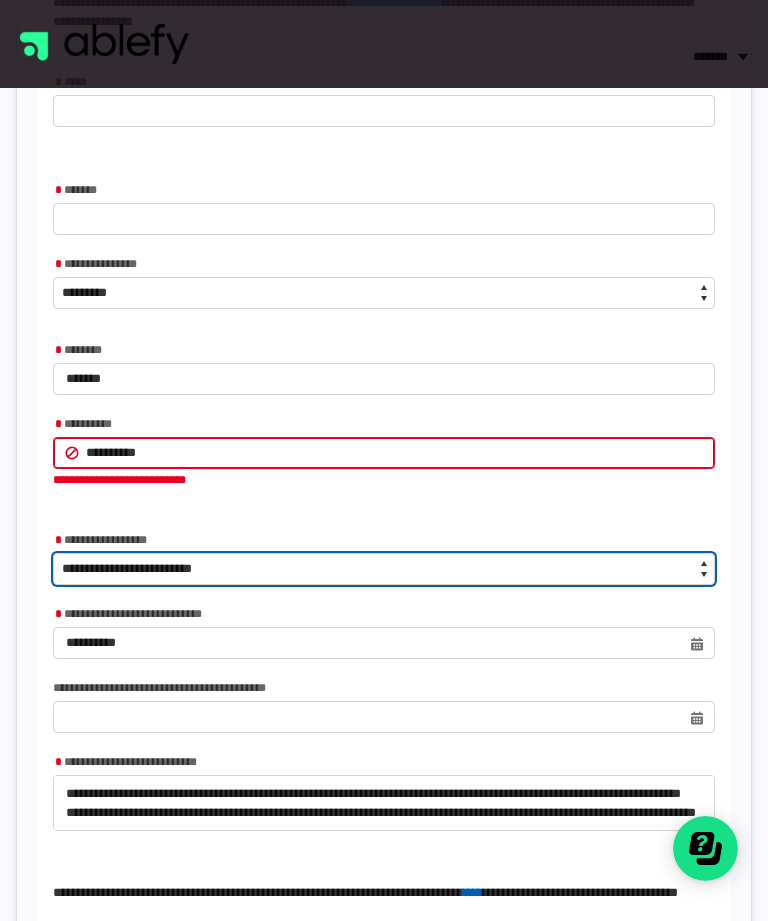 click on "**********" 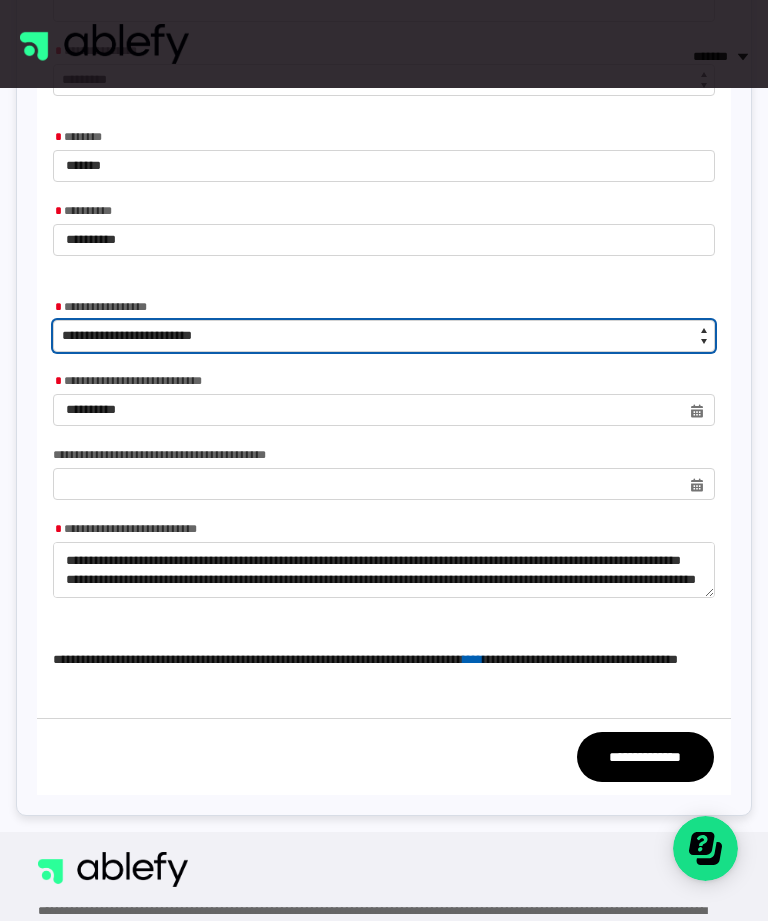 scroll, scrollTop: 851, scrollLeft: 0, axis: vertical 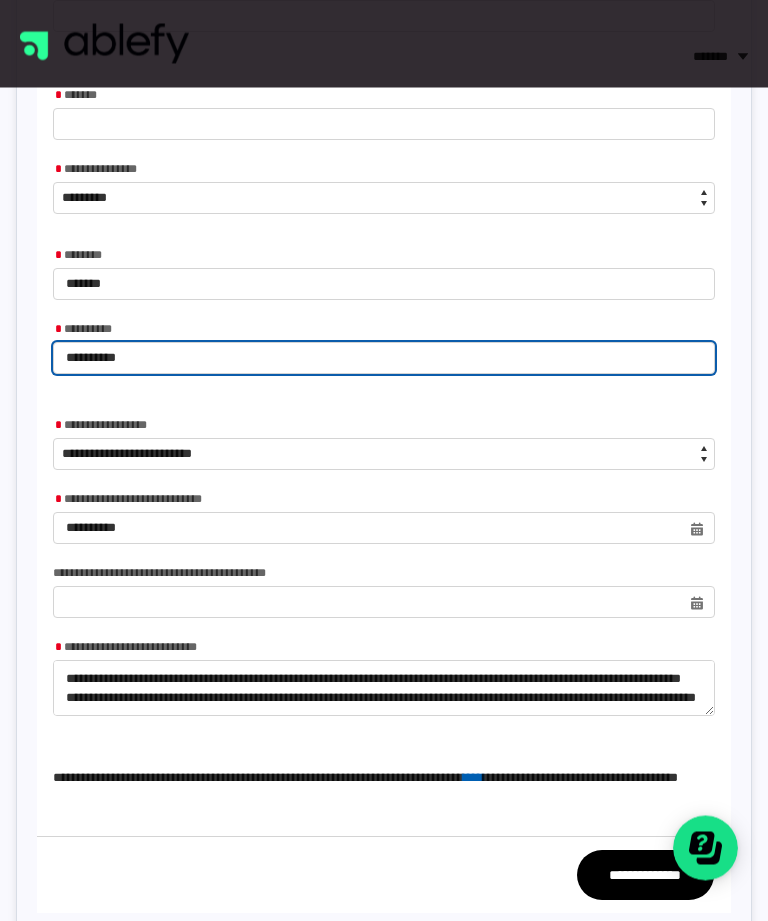 click on "**********" at bounding box center (384, 359) 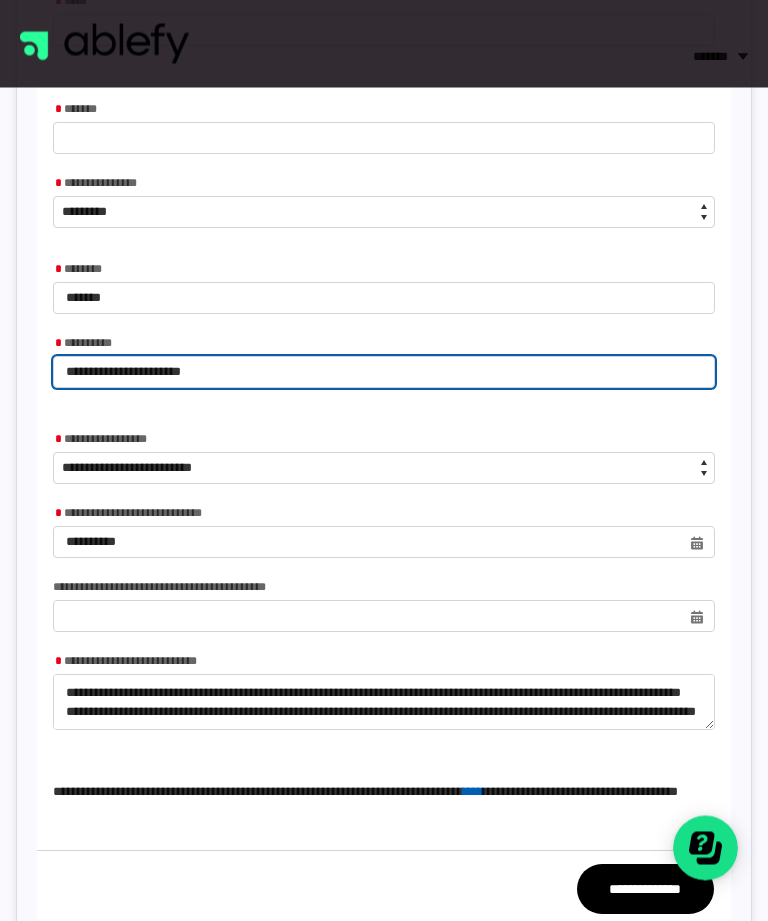 scroll, scrollTop: 718, scrollLeft: 0, axis: vertical 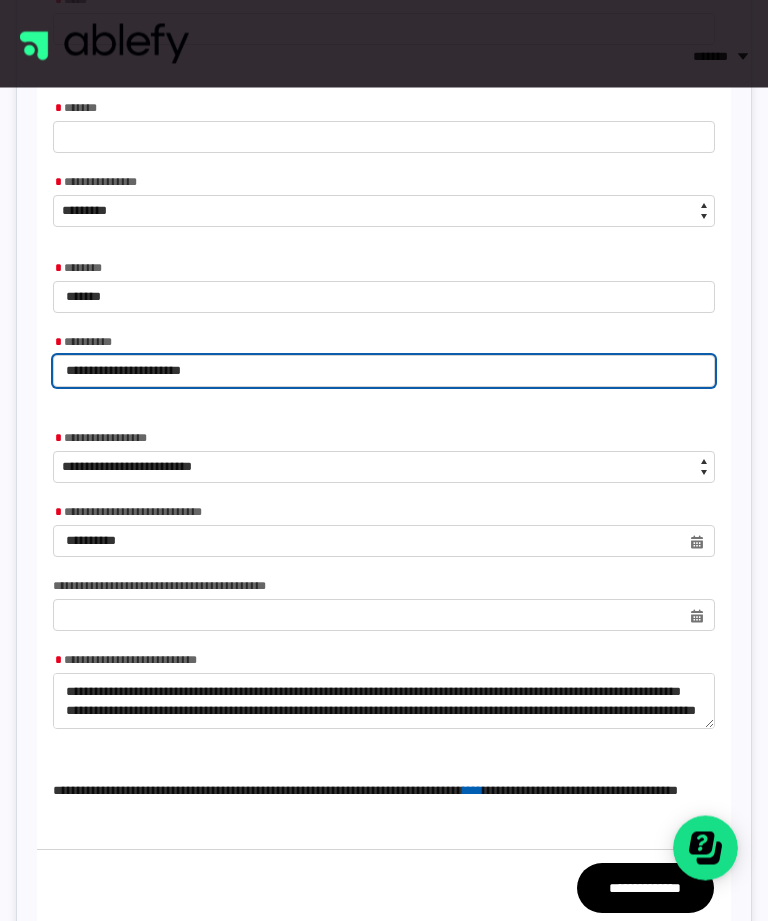 click on "**********" at bounding box center (384, 372) 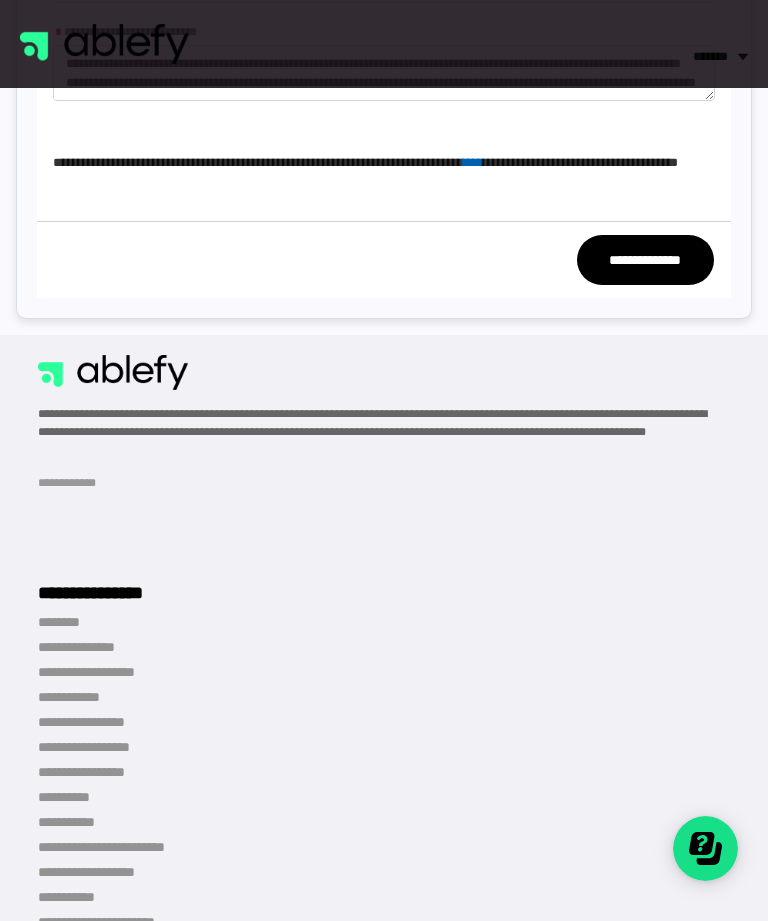 scroll, scrollTop: 1354, scrollLeft: 0, axis: vertical 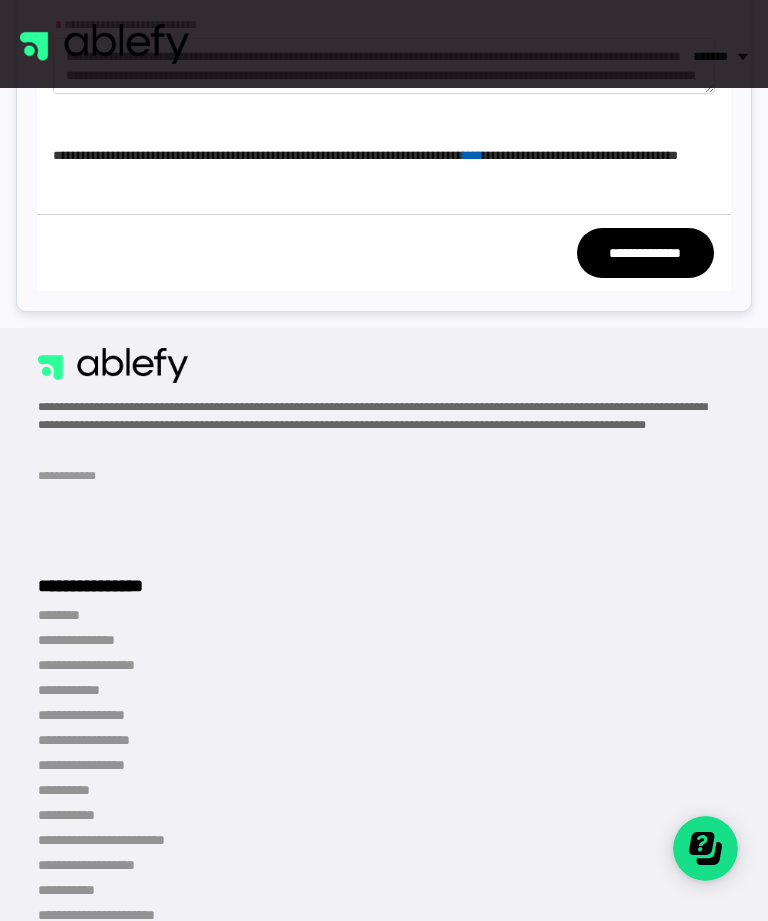 click on "**********" 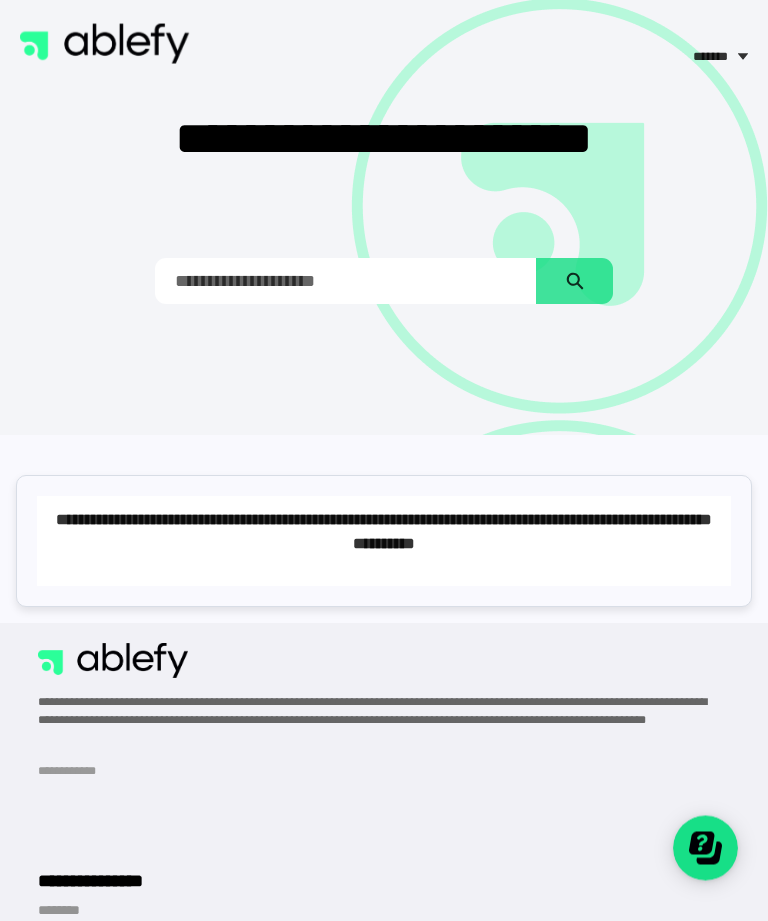 scroll, scrollTop: 0, scrollLeft: 0, axis: both 